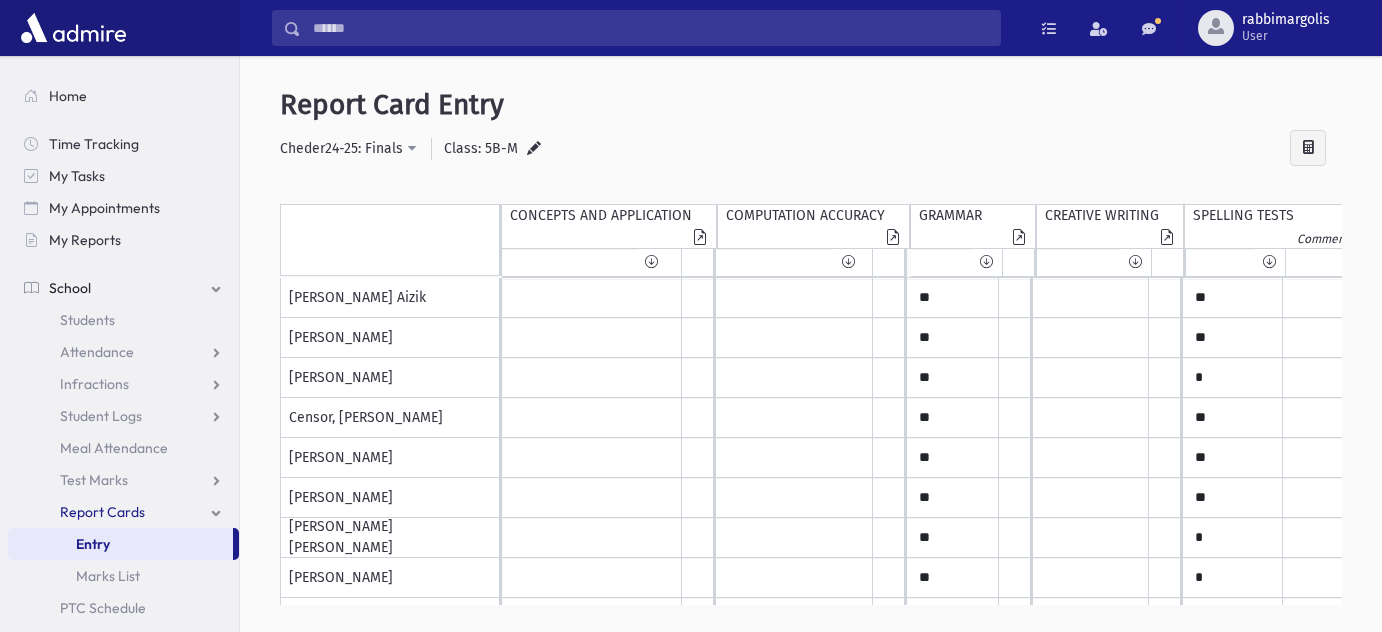 select on "**" 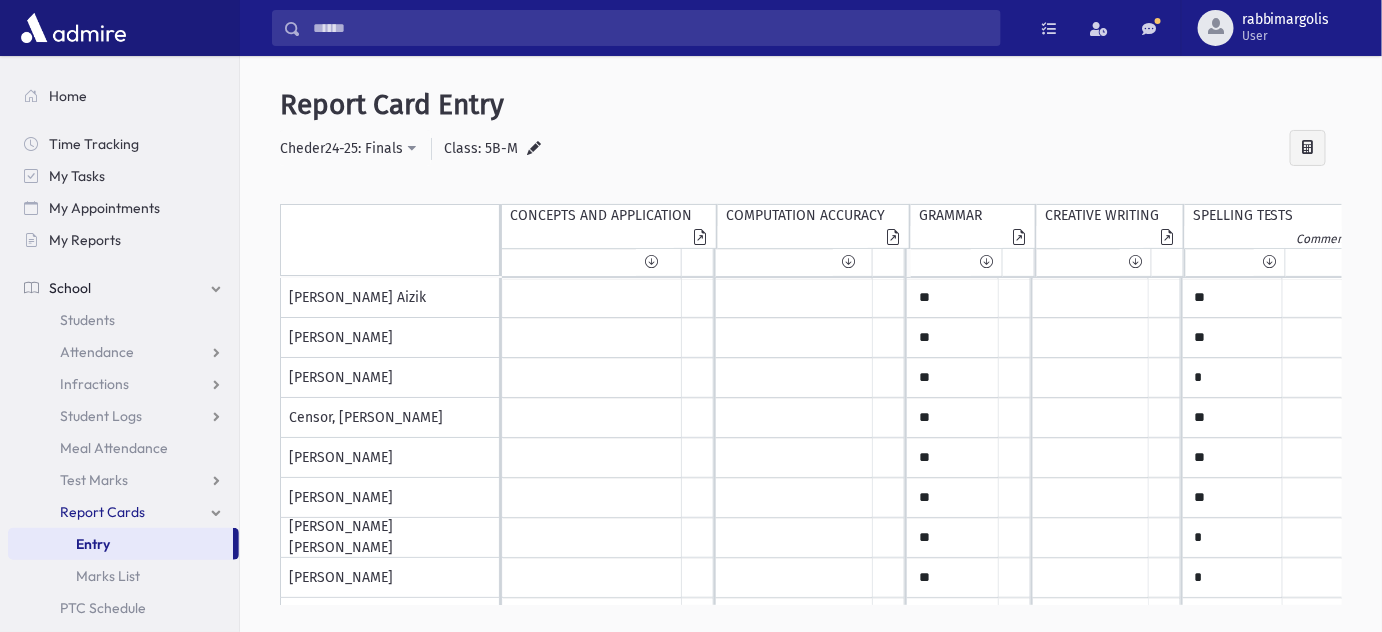 scroll, scrollTop: 0, scrollLeft: 3288, axis: horizontal 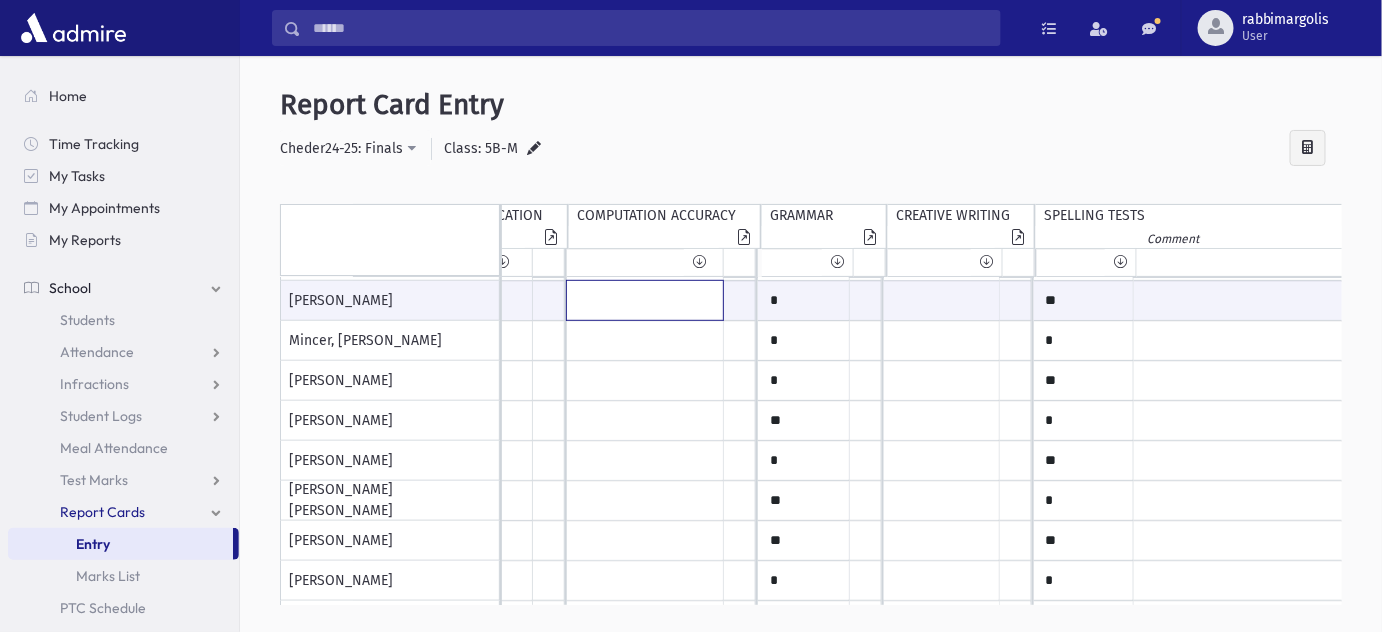 click at bounding box center (443, 300) 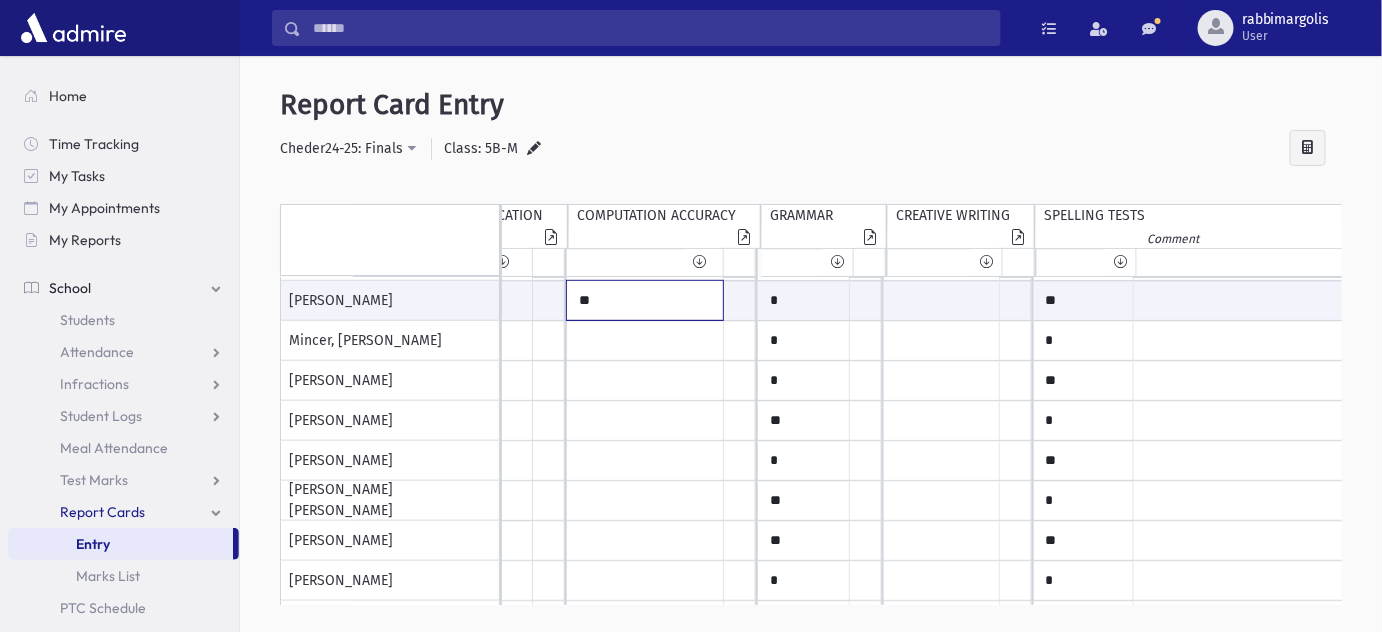 type on "*" 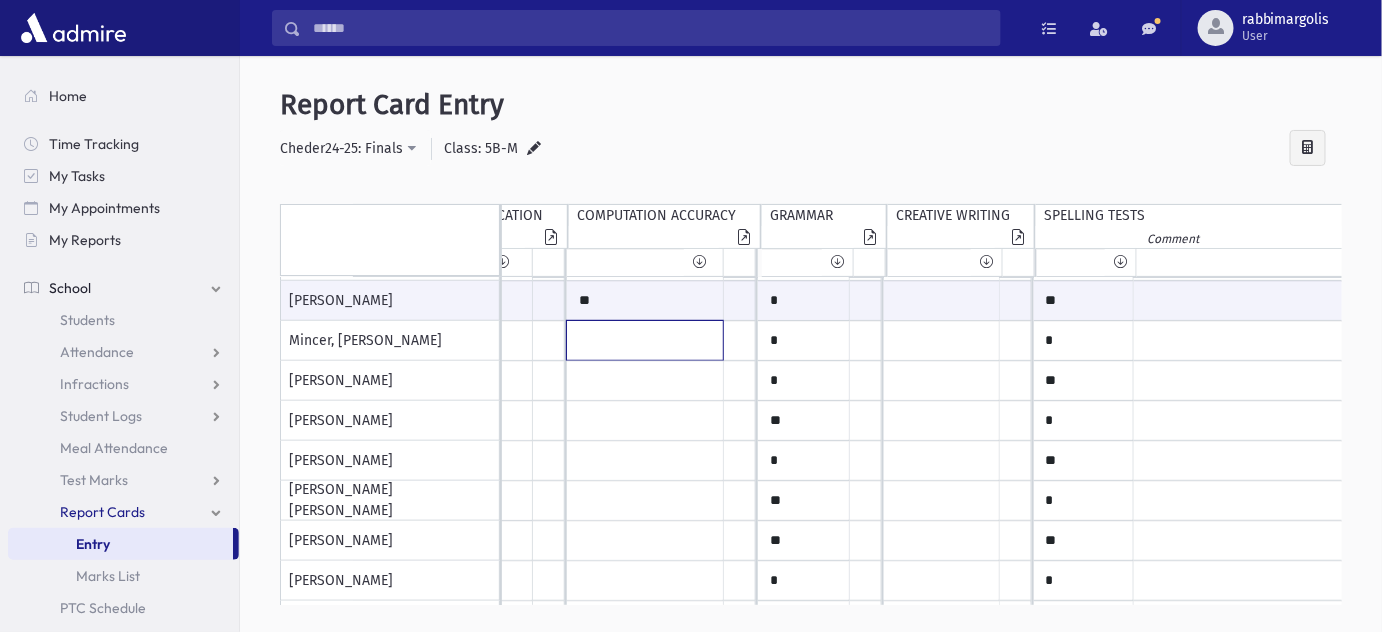 click at bounding box center (443, -259) 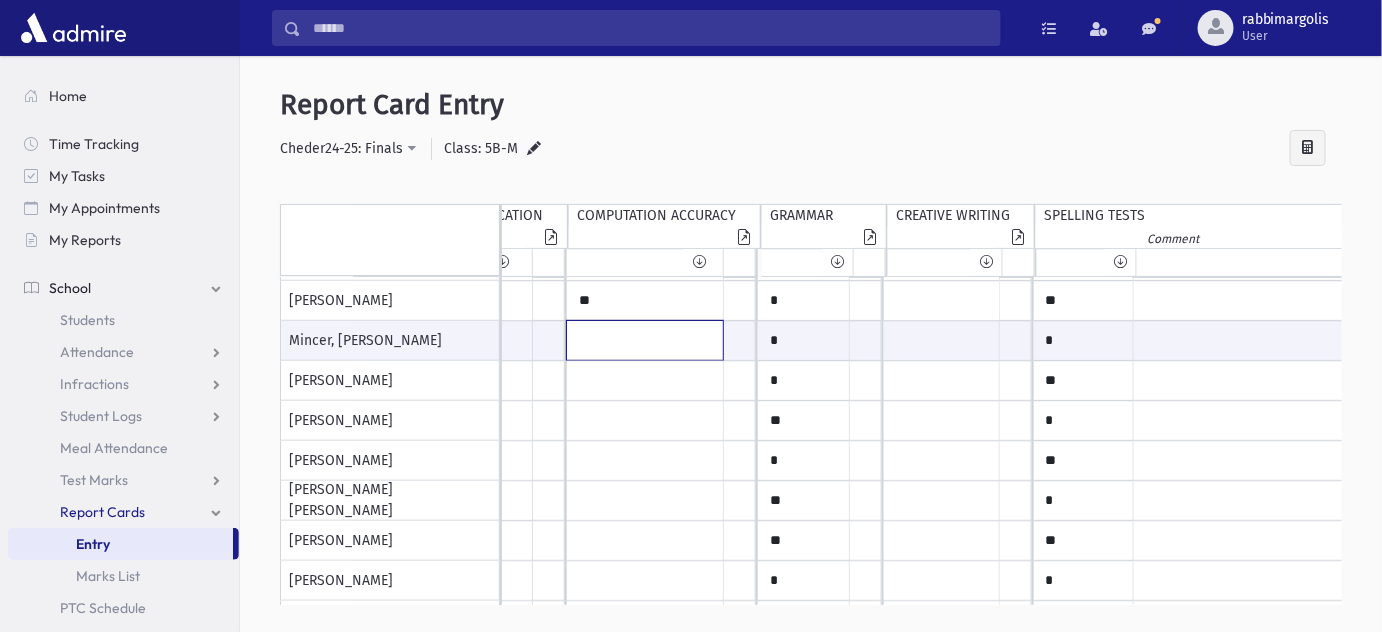type on "*" 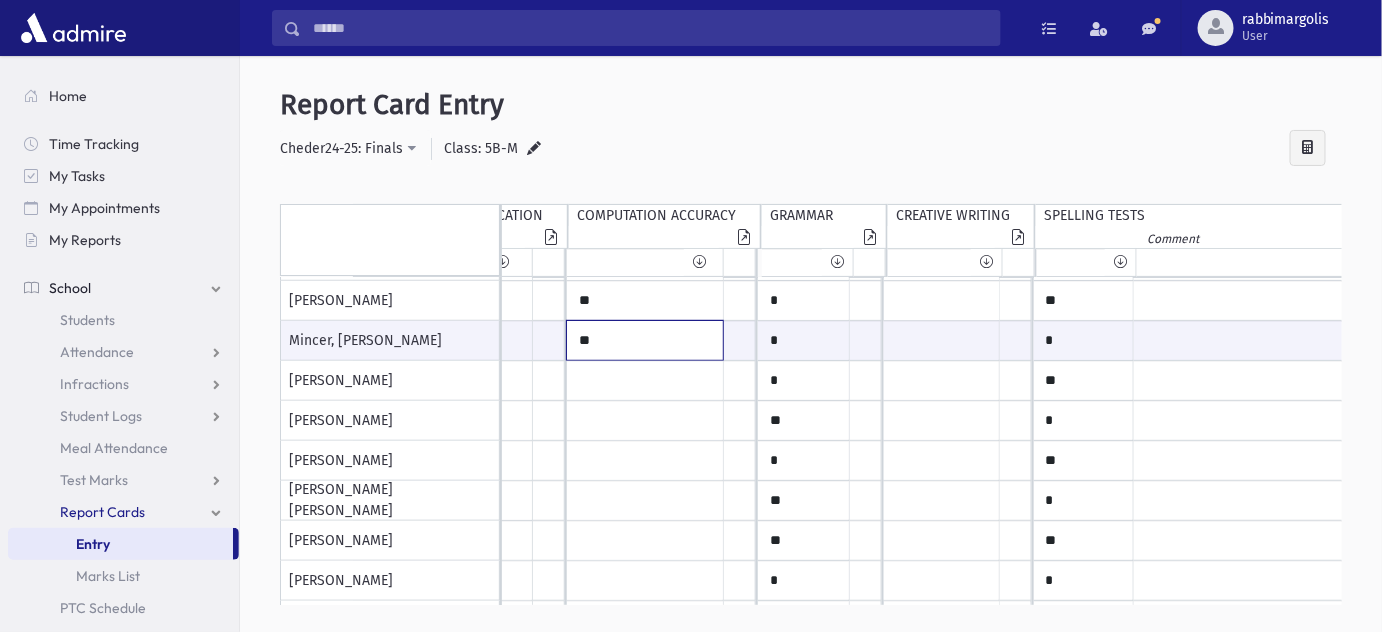 type on "**" 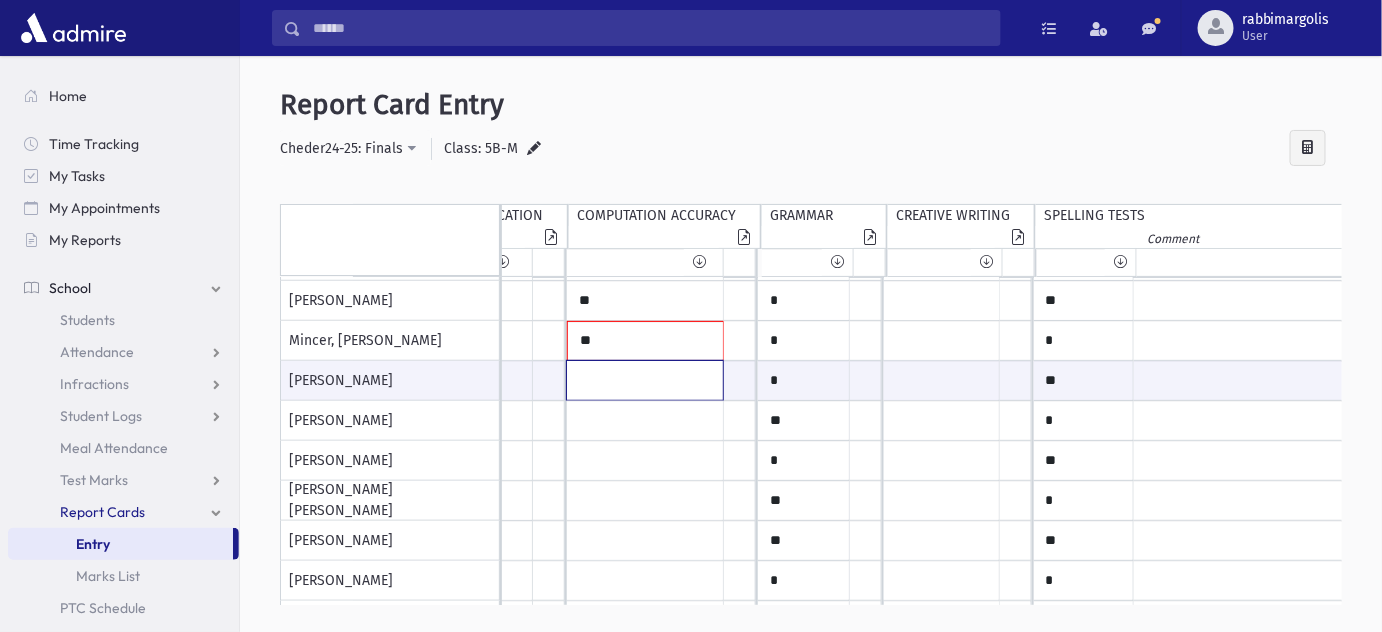 click at bounding box center (443, 380) 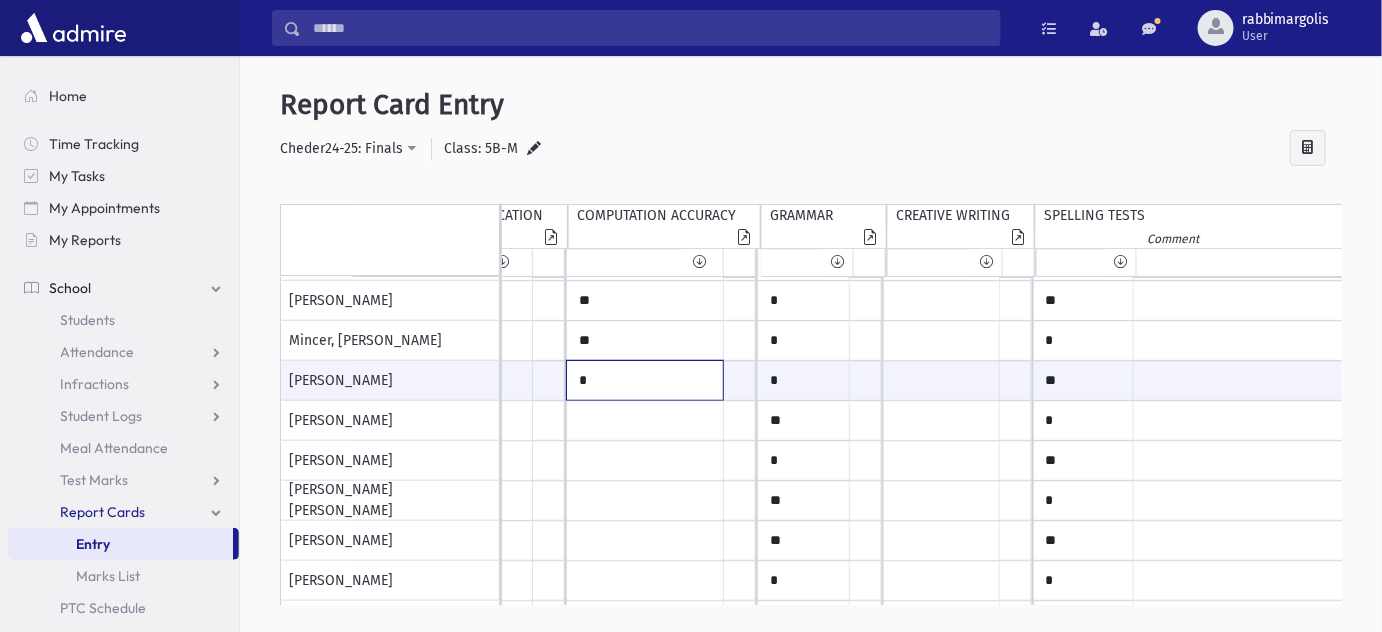 type on "*" 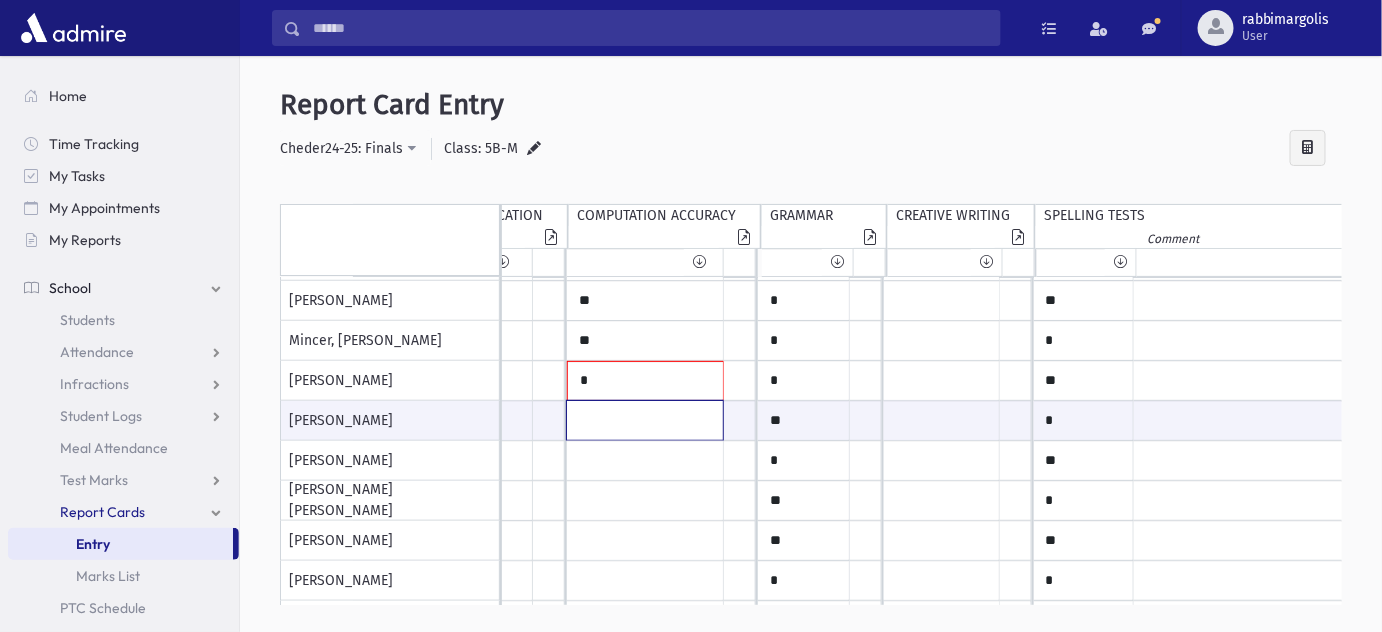 click at bounding box center (443, 420) 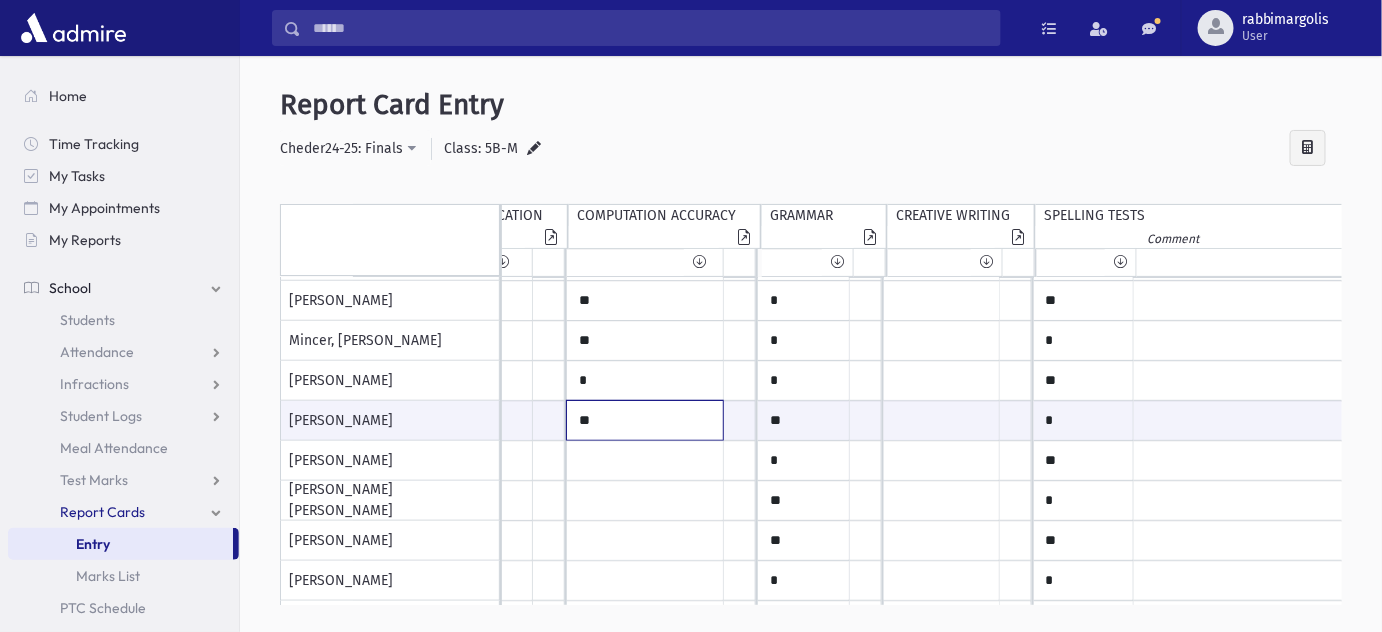 type on "**" 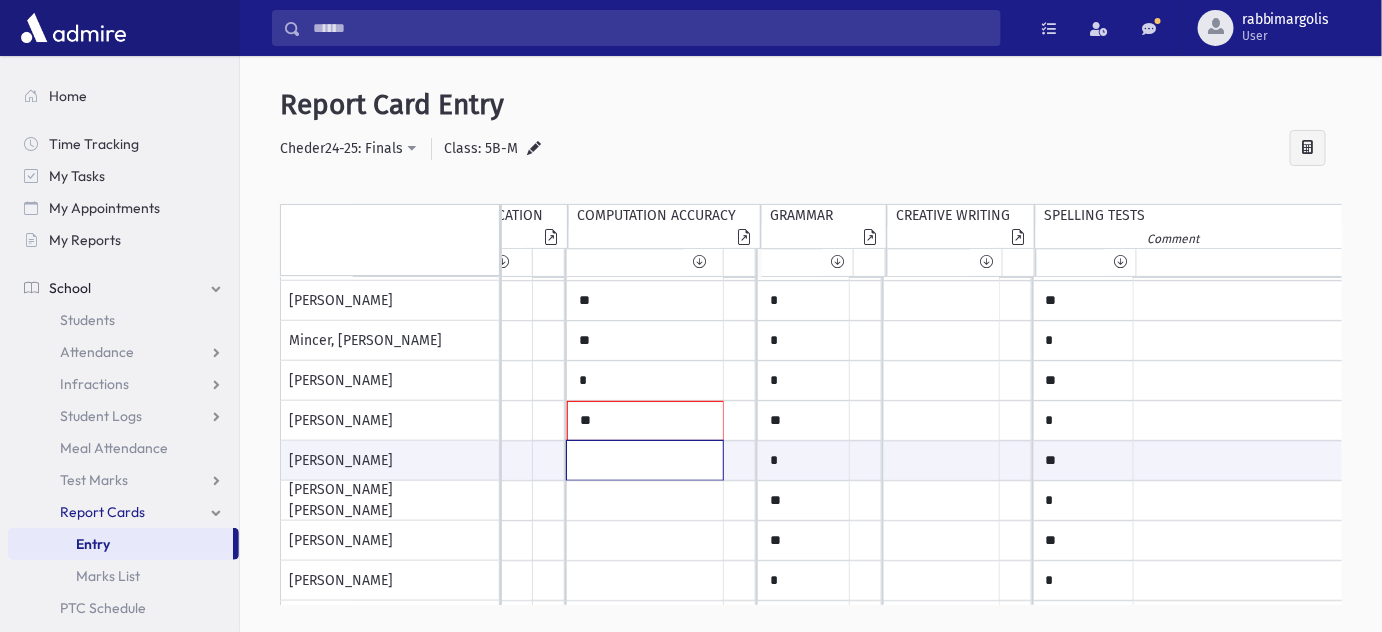 click at bounding box center [443, 460] 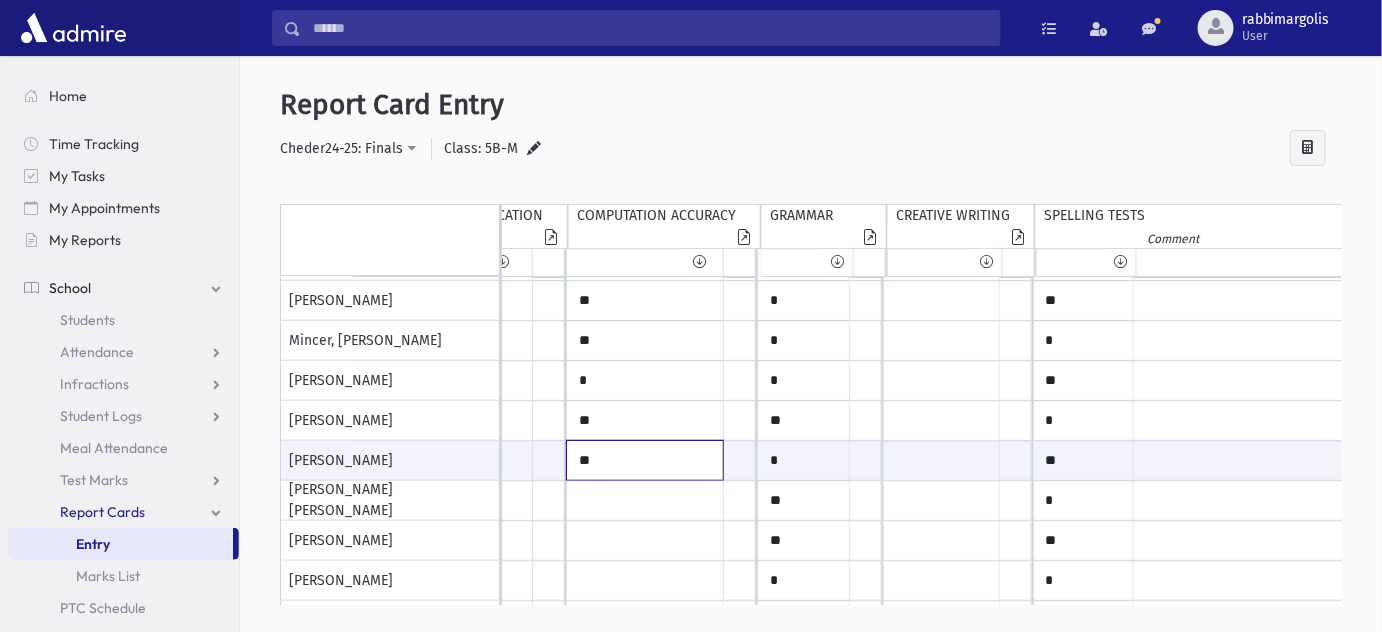 type on "**" 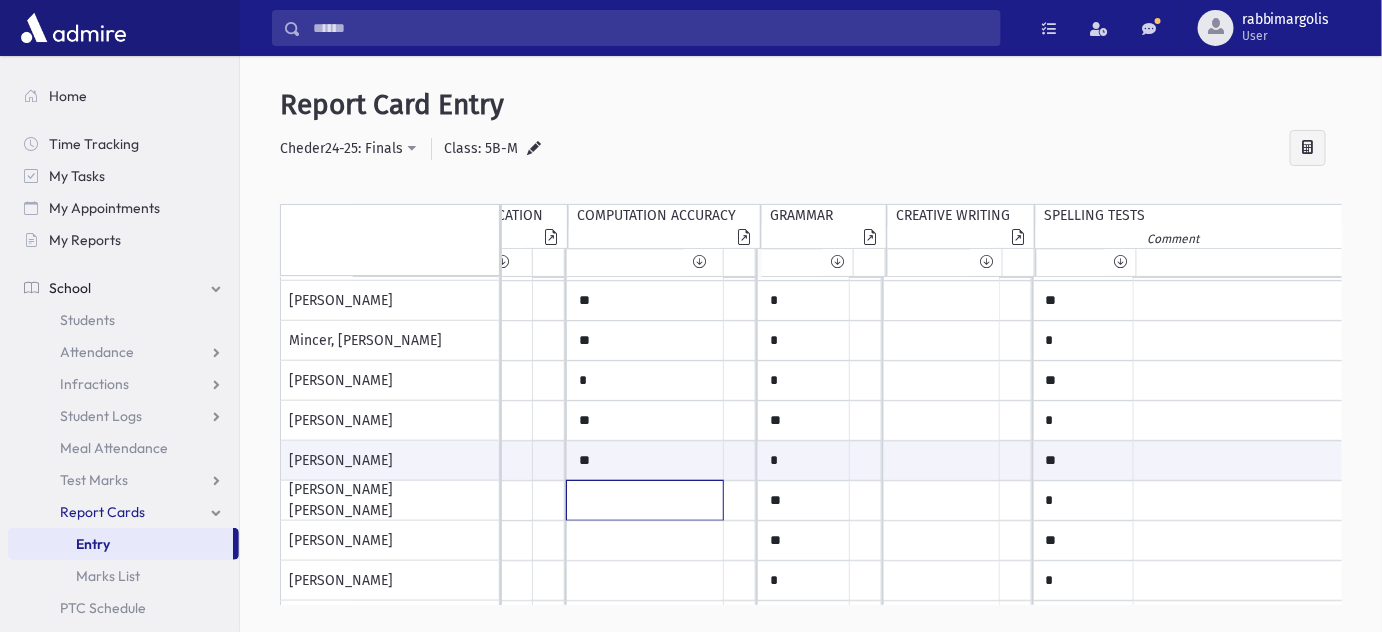 click at bounding box center [443, -259] 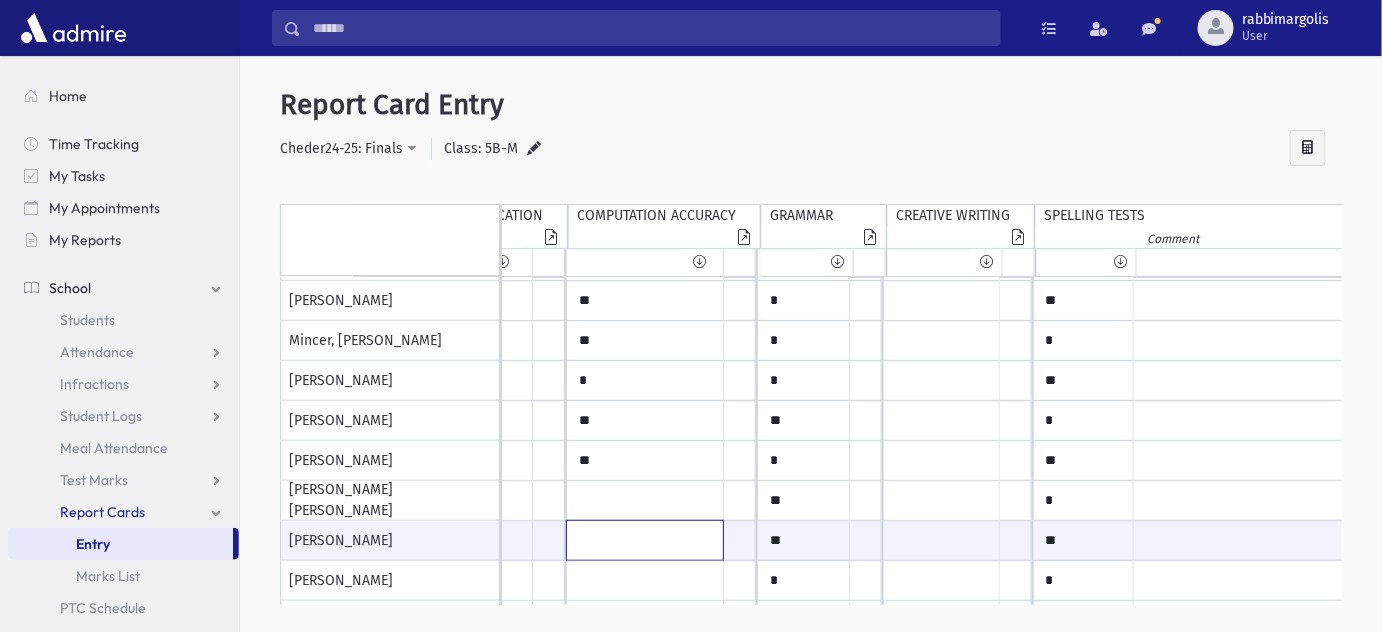 click at bounding box center [443, 540] 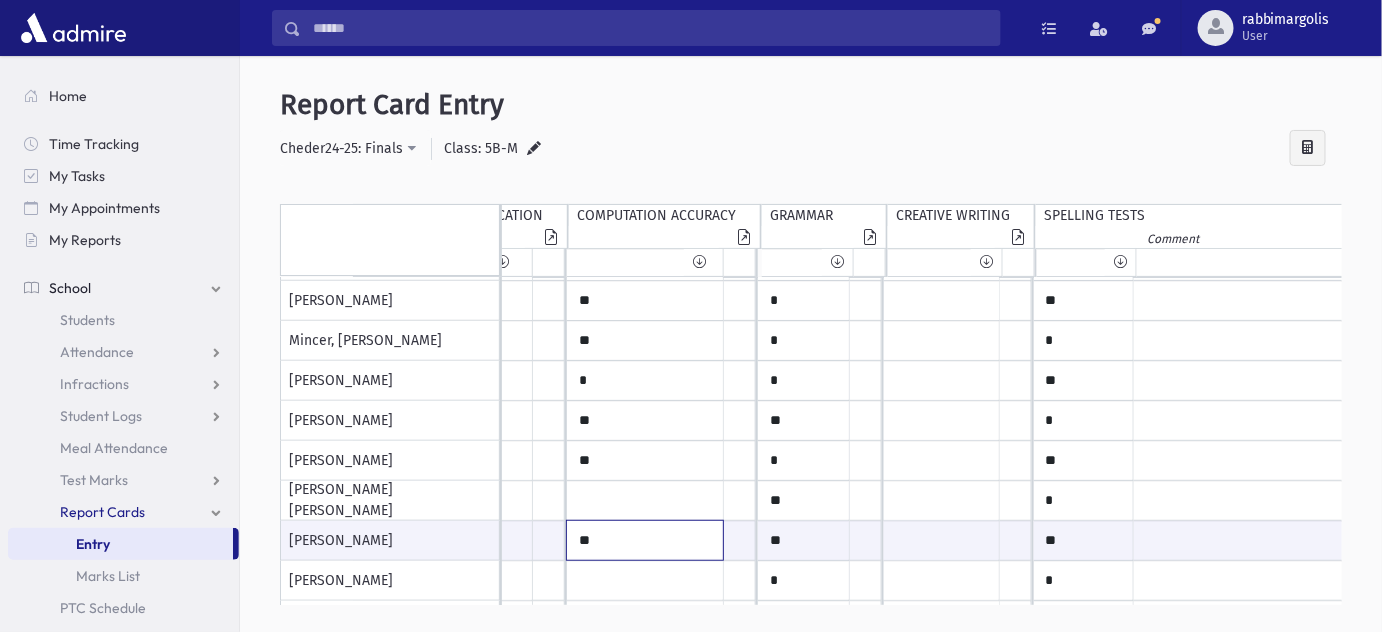 type on "**" 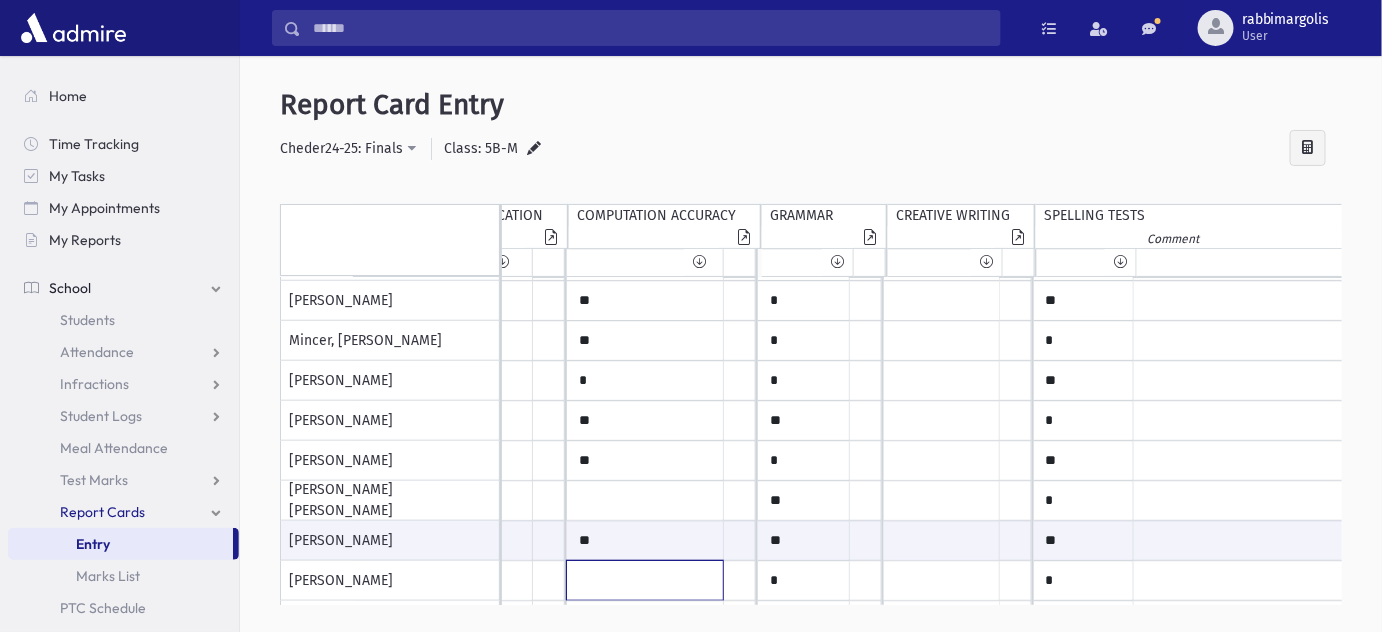 click at bounding box center [443, -259] 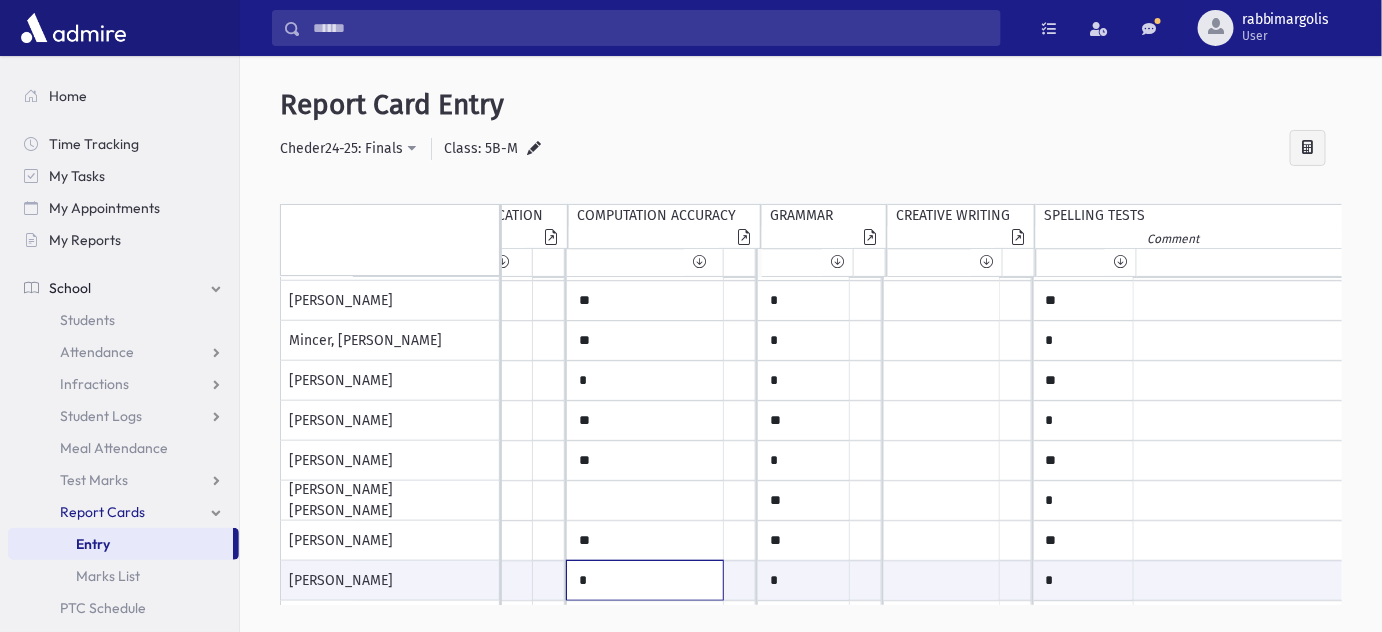 type on "*" 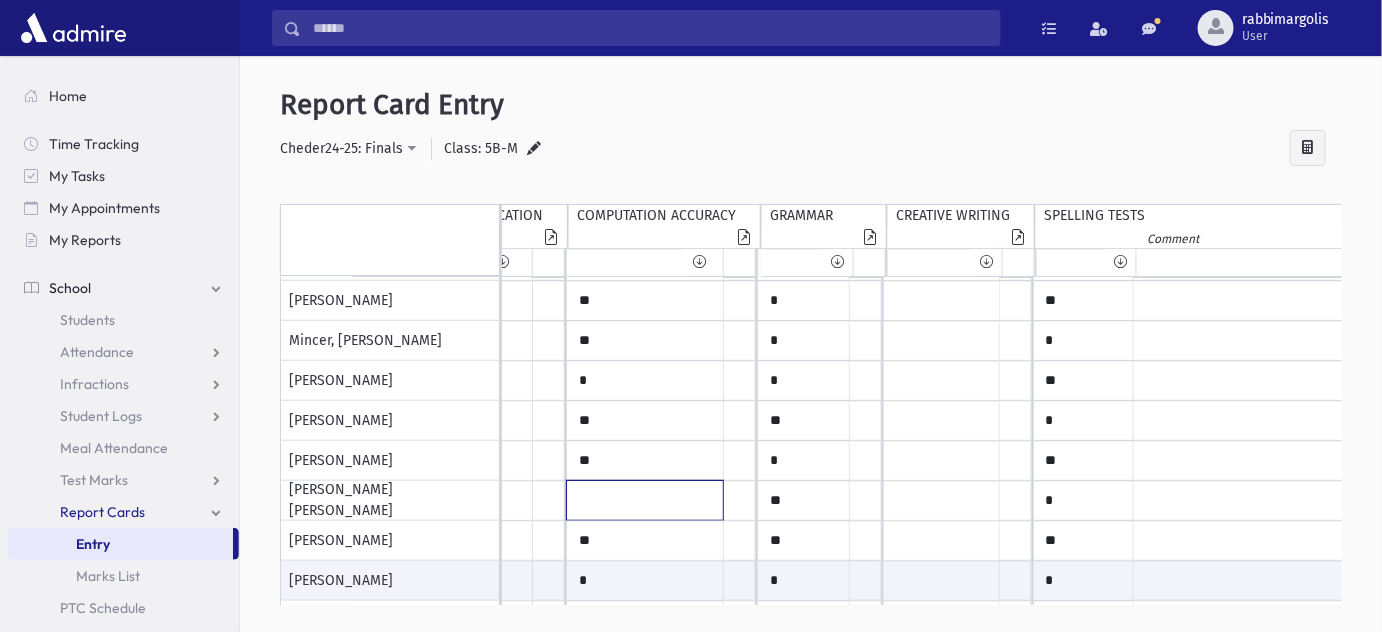 click at bounding box center (443, -259) 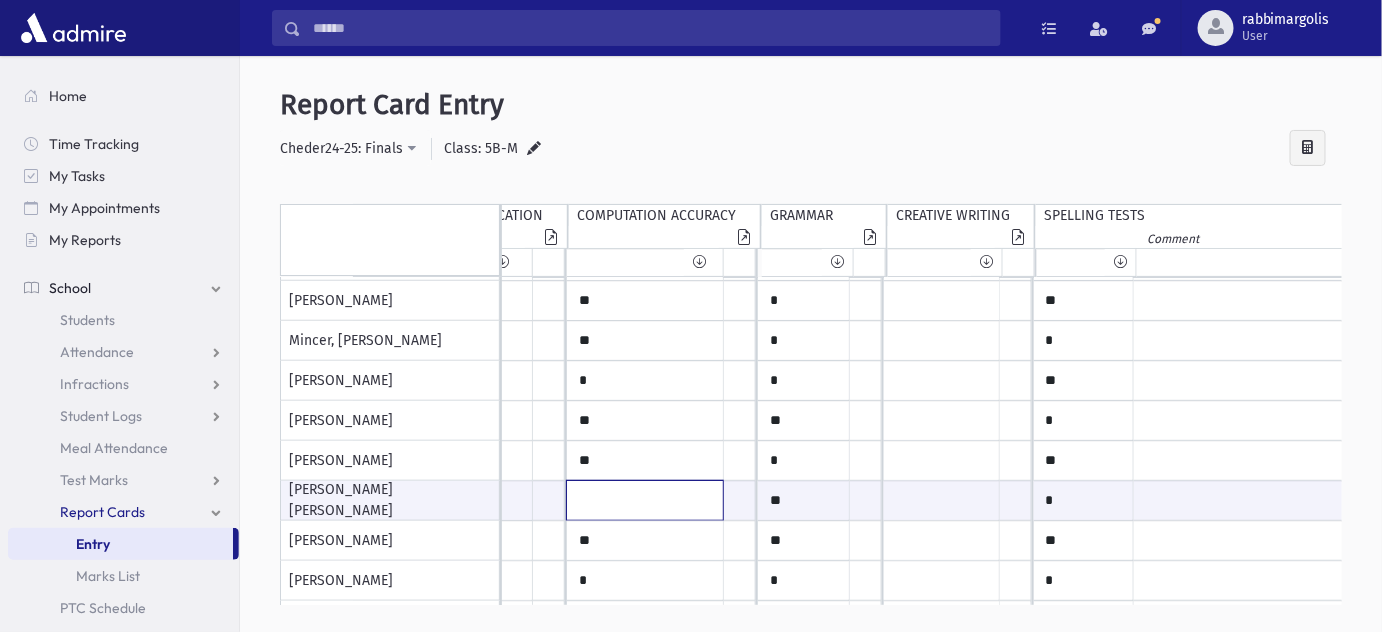scroll, scrollTop: 278, scrollLeft: 149, axis: both 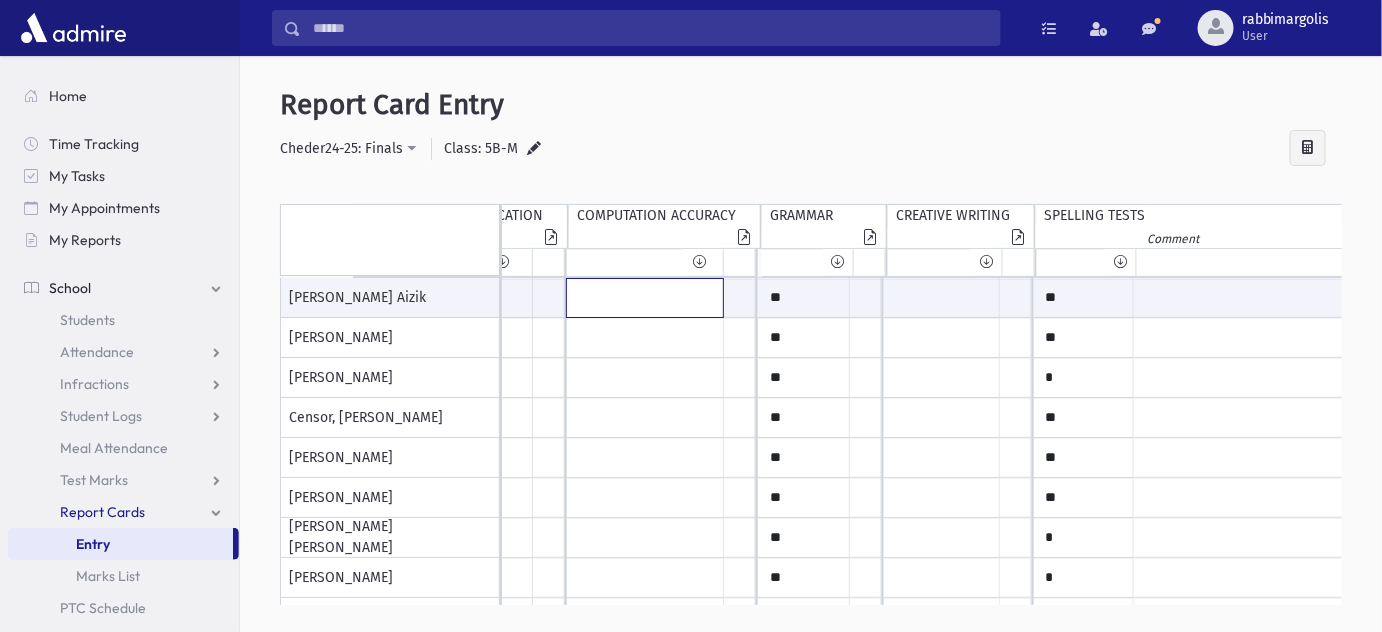 click at bounding box center (443, 298) 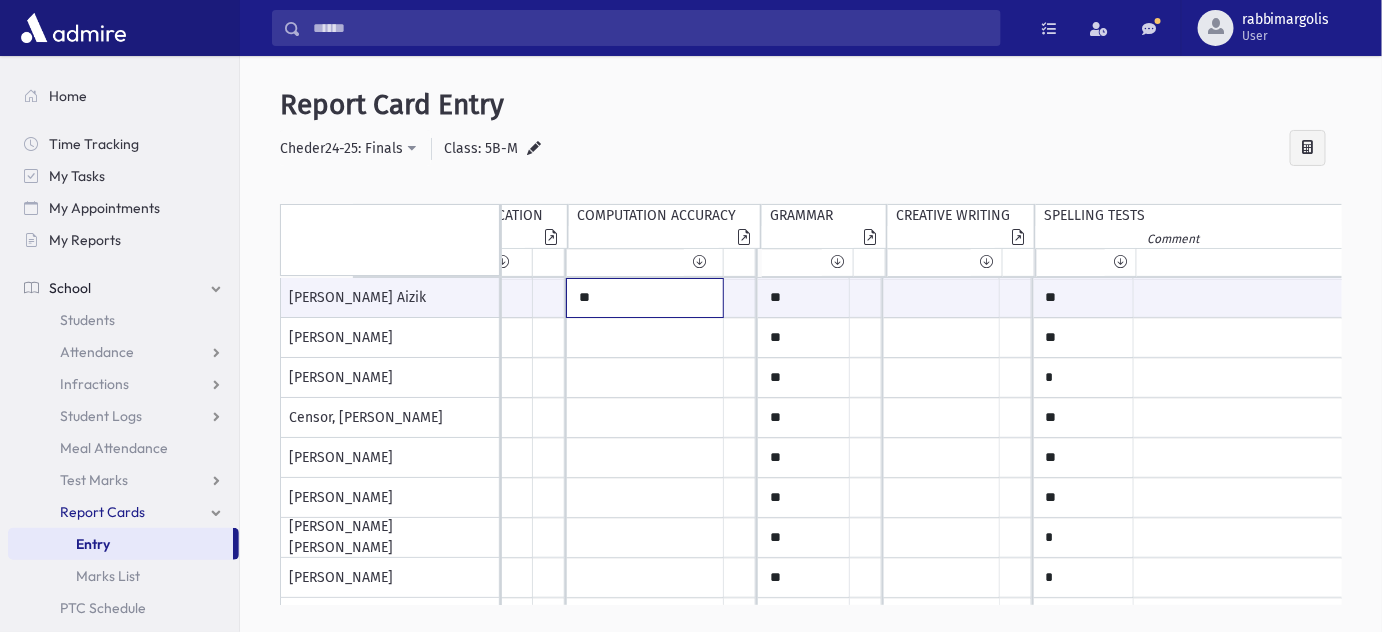 type on "**" 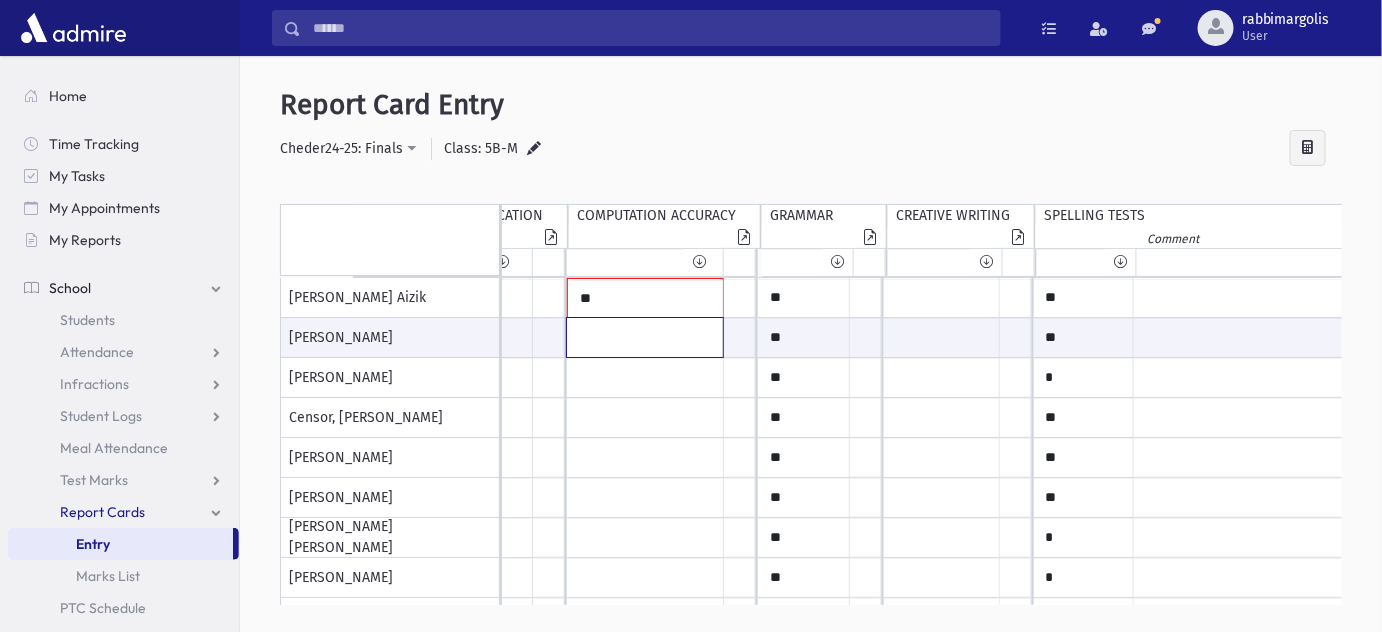 click at bounding box center [443, 337] 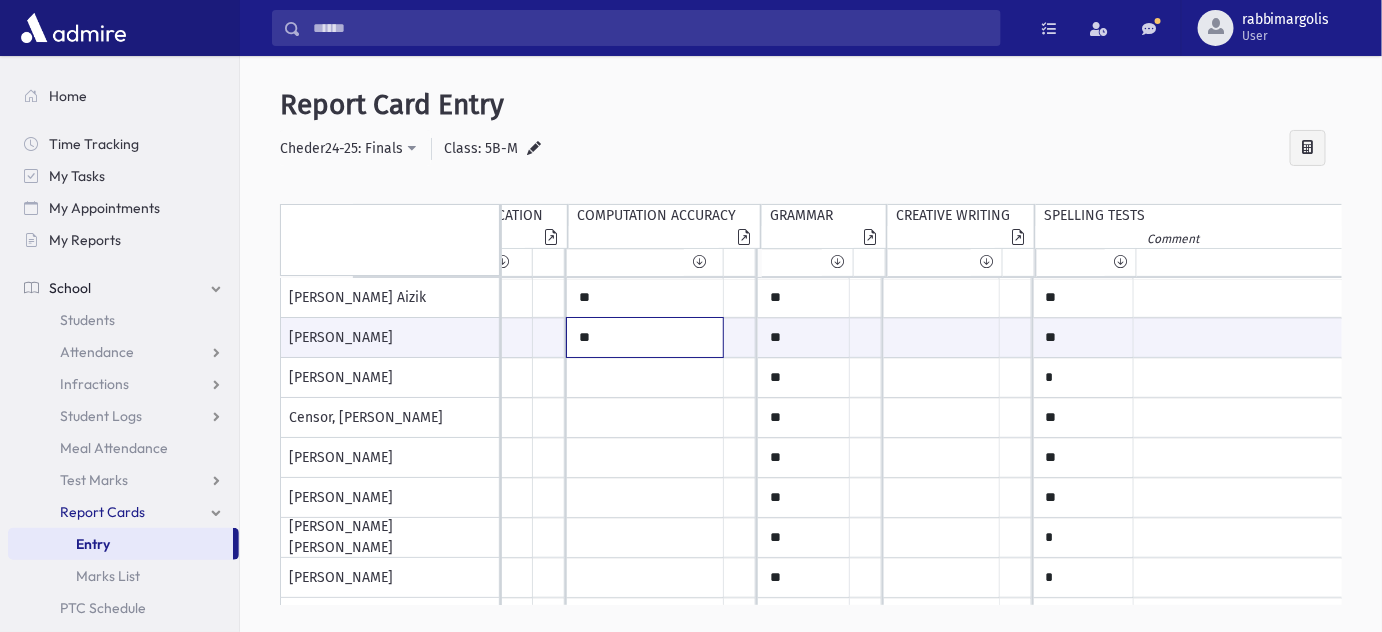 type on "**" 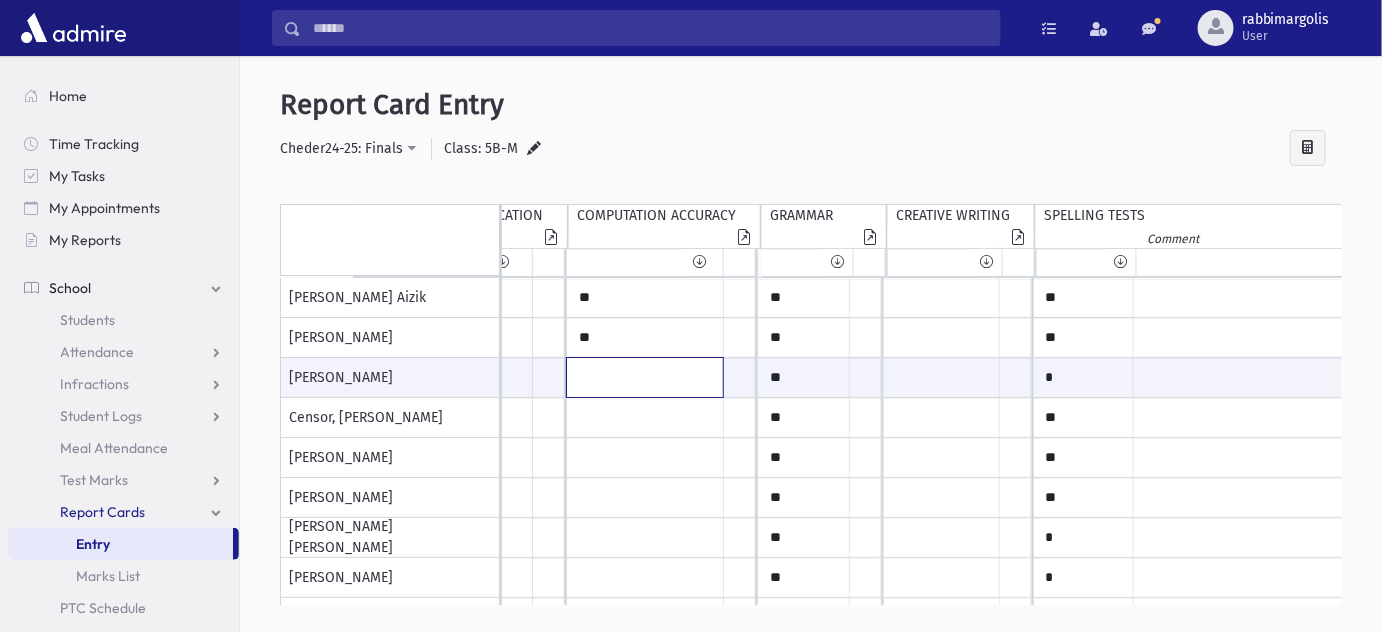 click at bounding box center [443, 377] 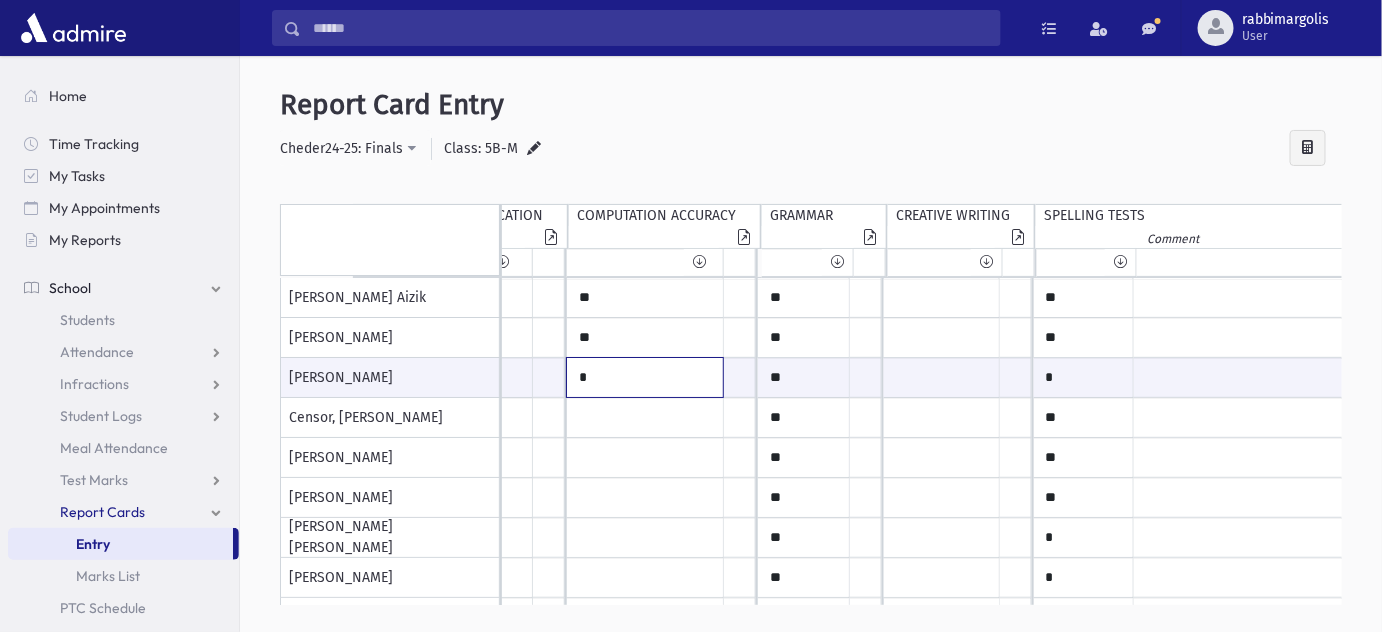 type on "*" 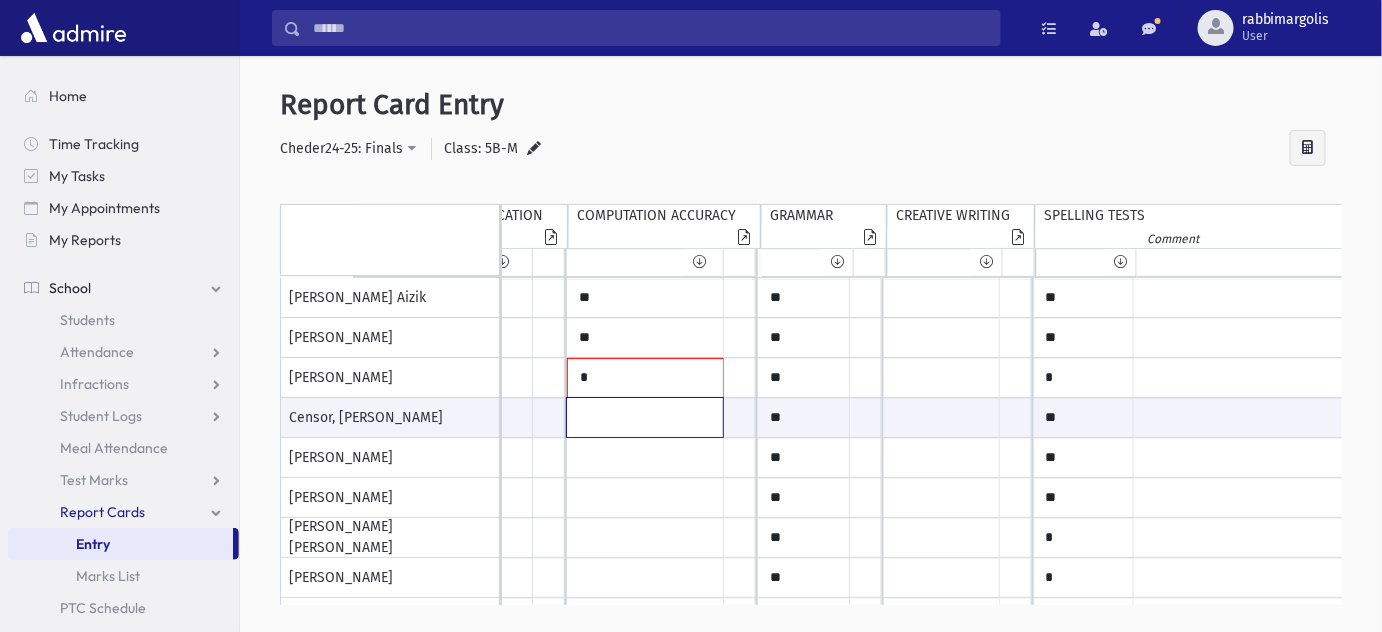 click at bounding box center (443, 417) 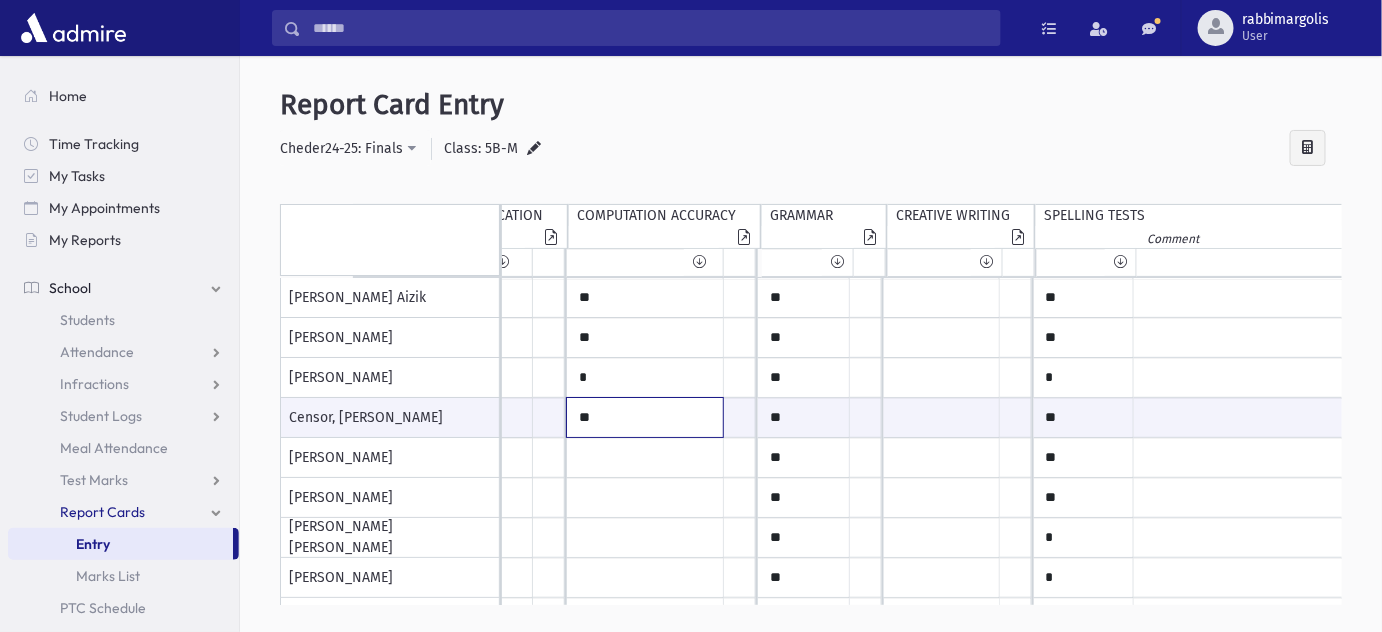 type on "**" 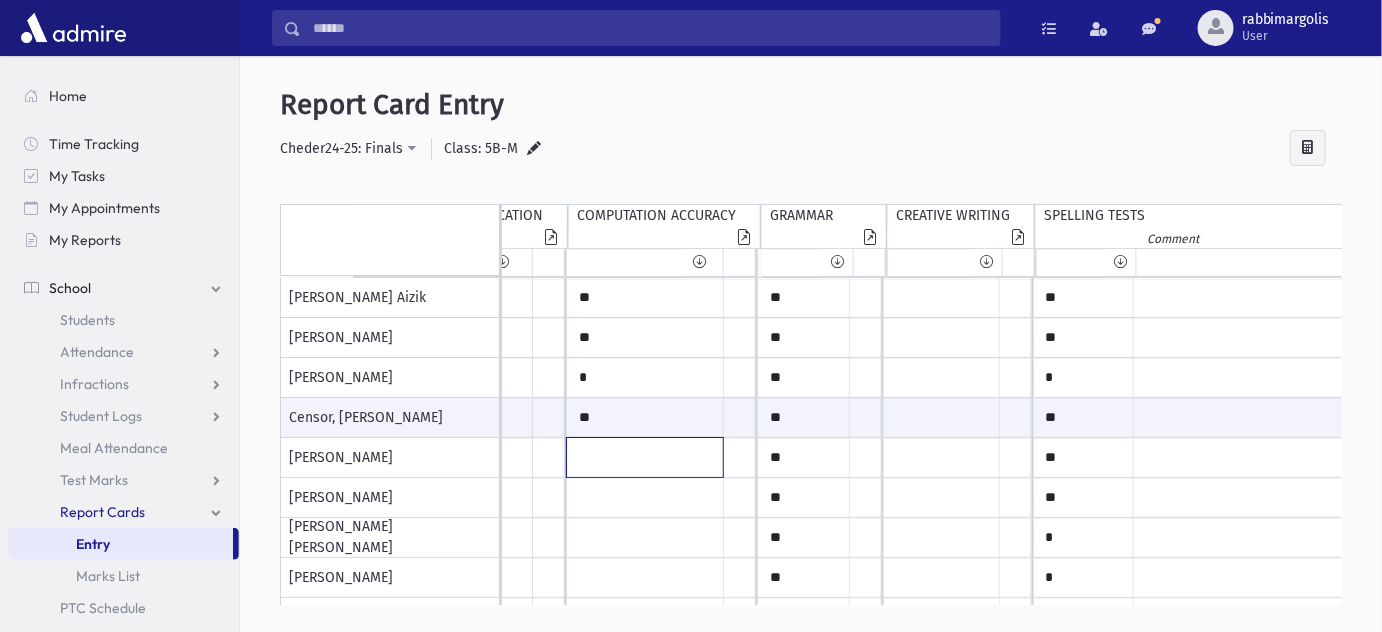click at bounding box center [443, 298] 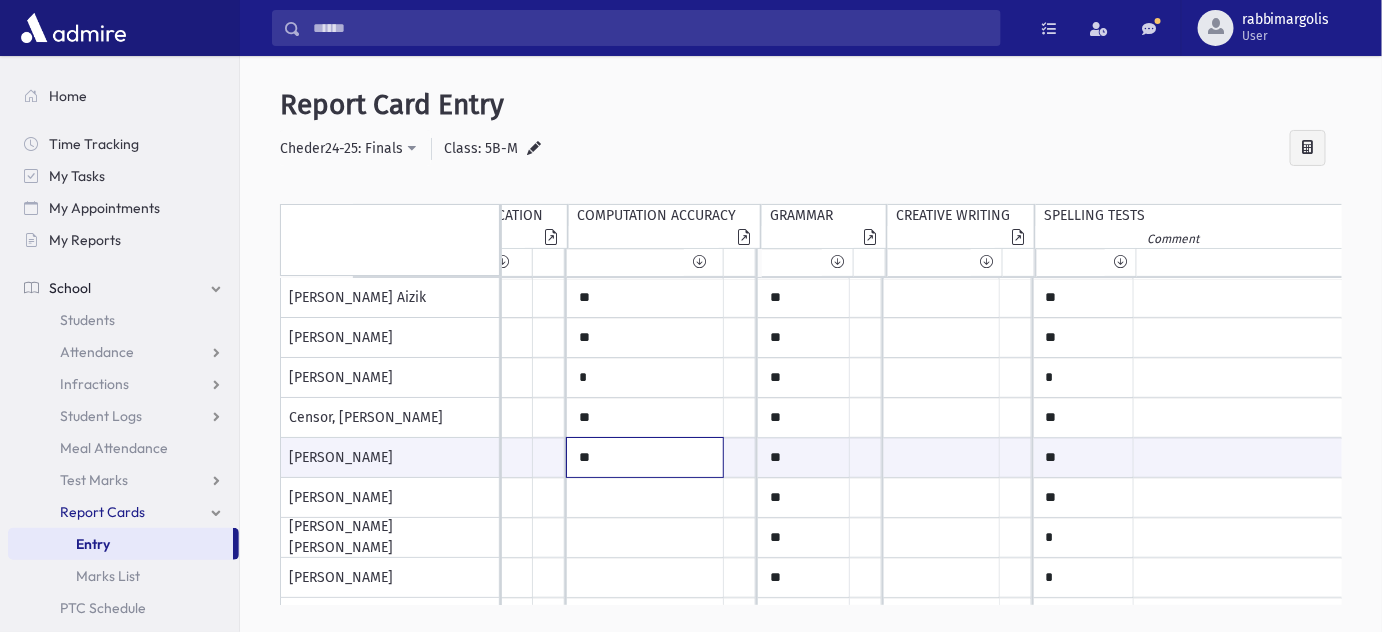 type on "**" 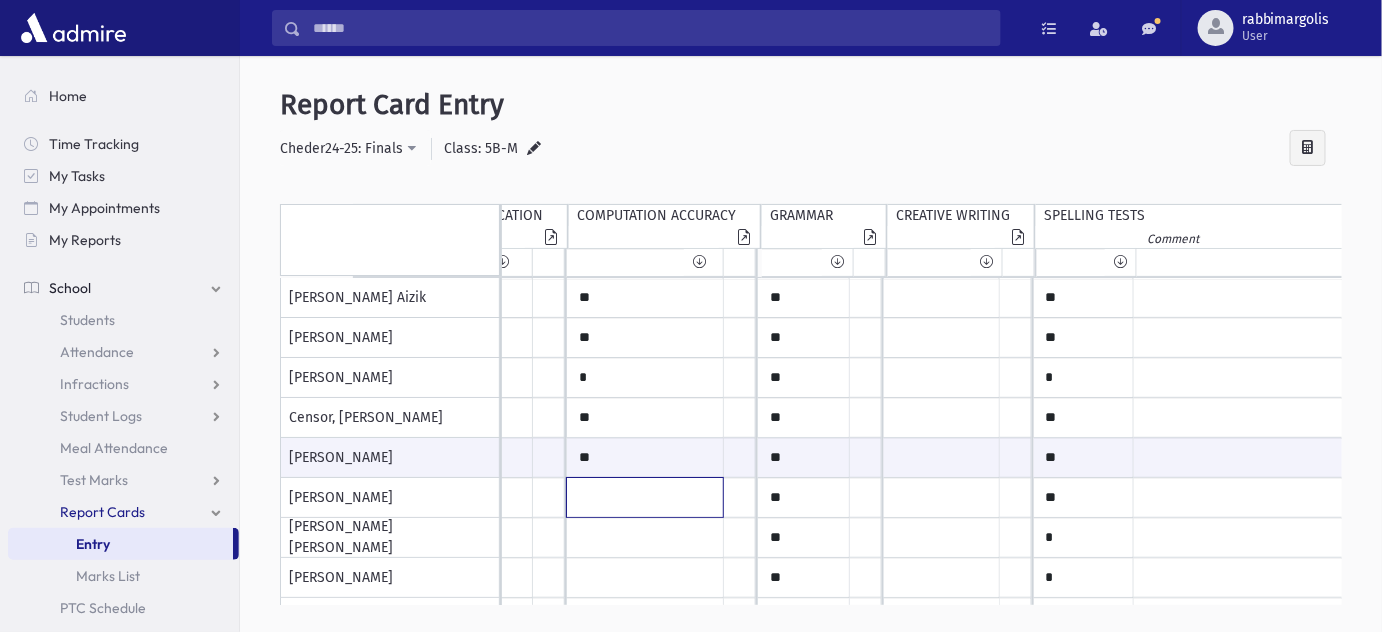 click at bounding box center [443, 298] 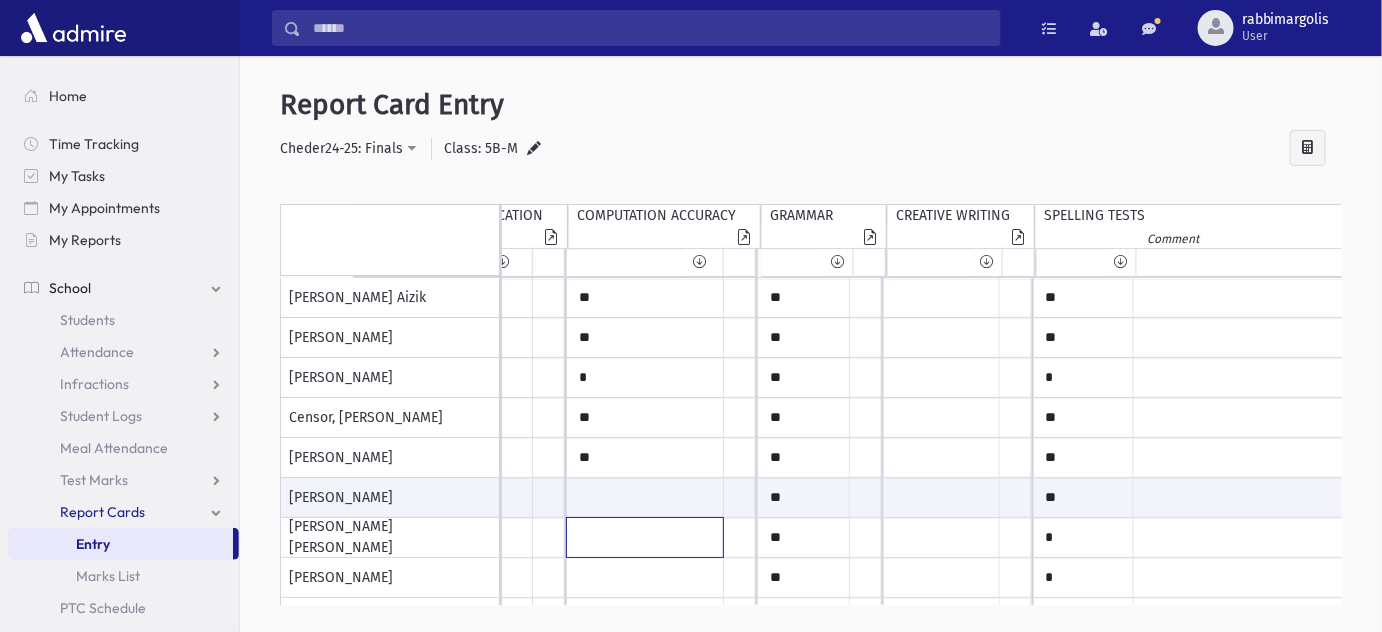 click at bounding box center (443, 298) 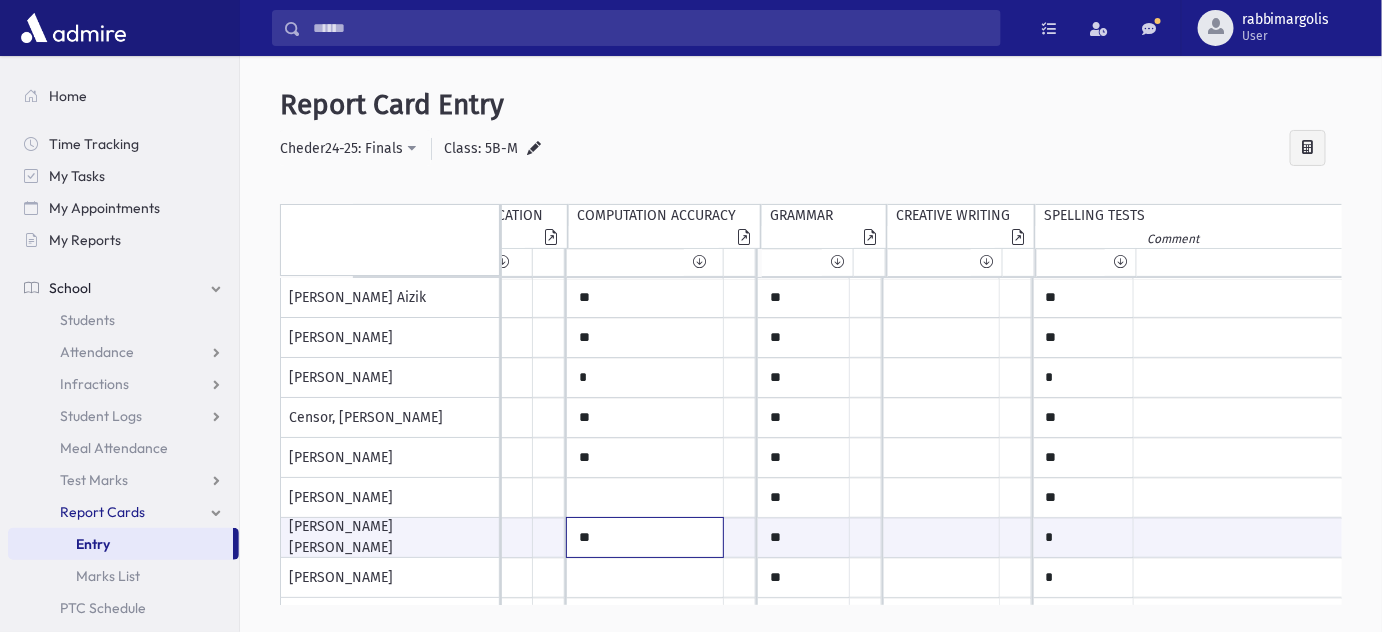 type on "**" 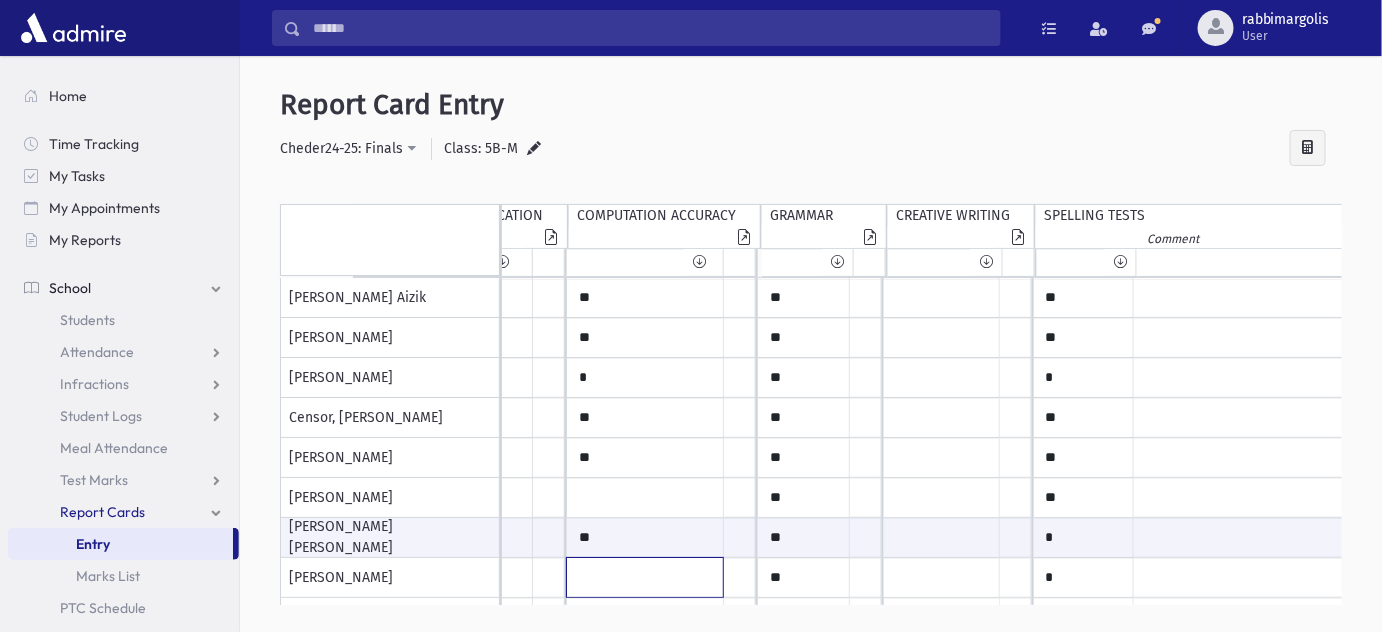click at bounding box center (443, 298) 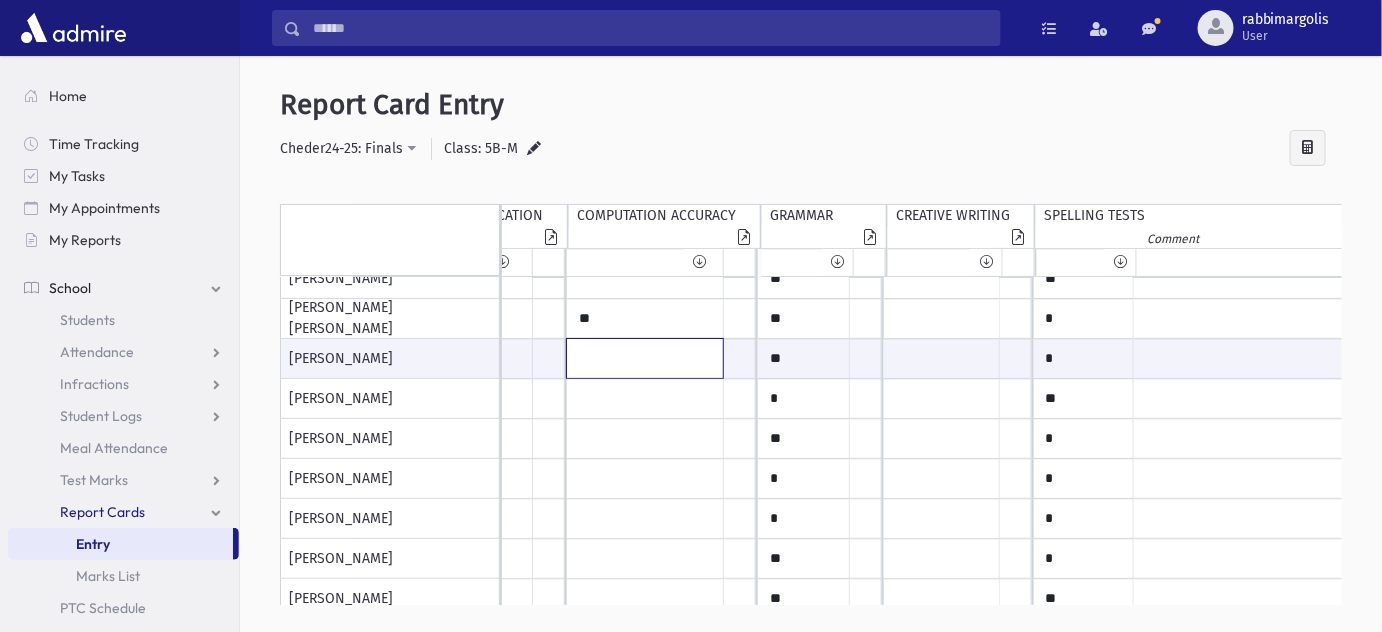 scroll, scrollTop: 267, scrollLeft: 149, axis: both 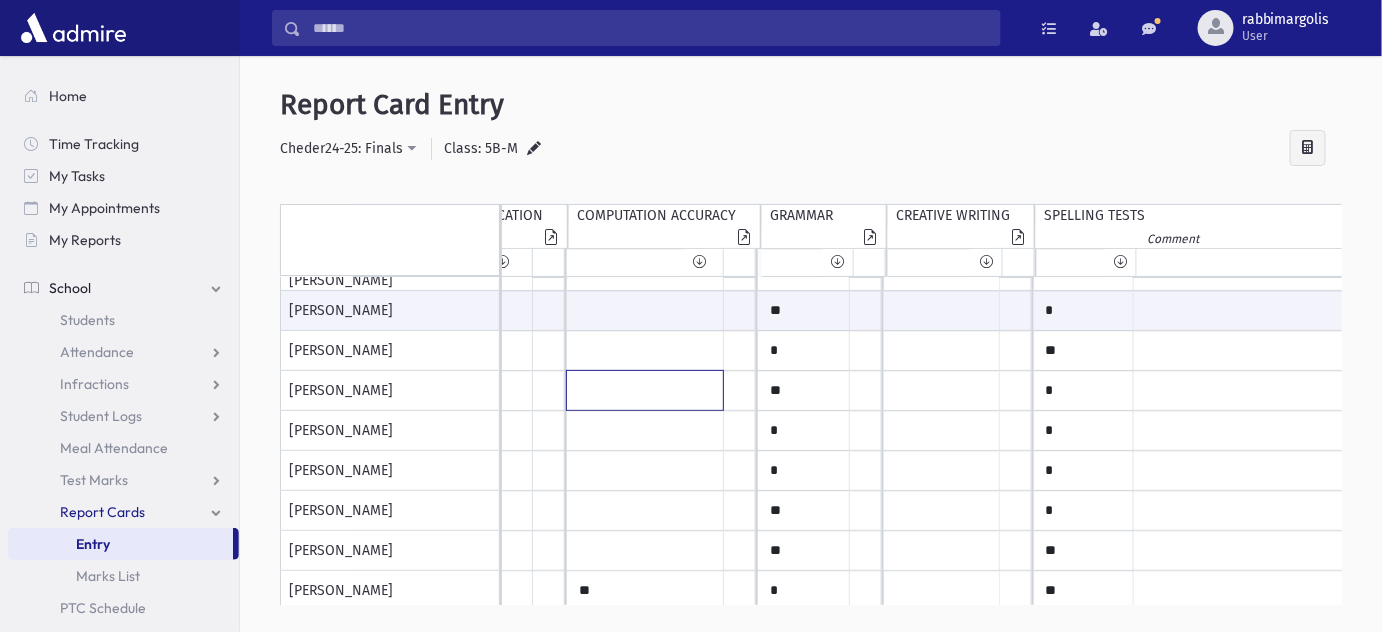 click at bounding box center (443, 31) 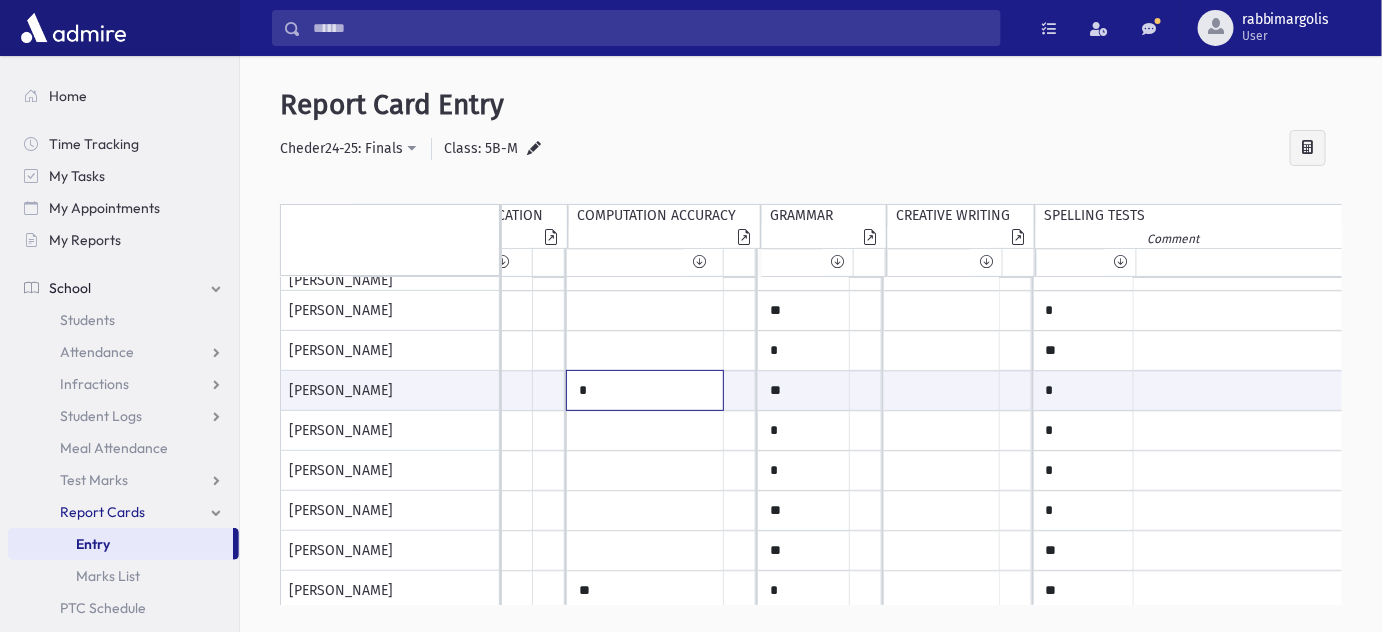 type on "*" 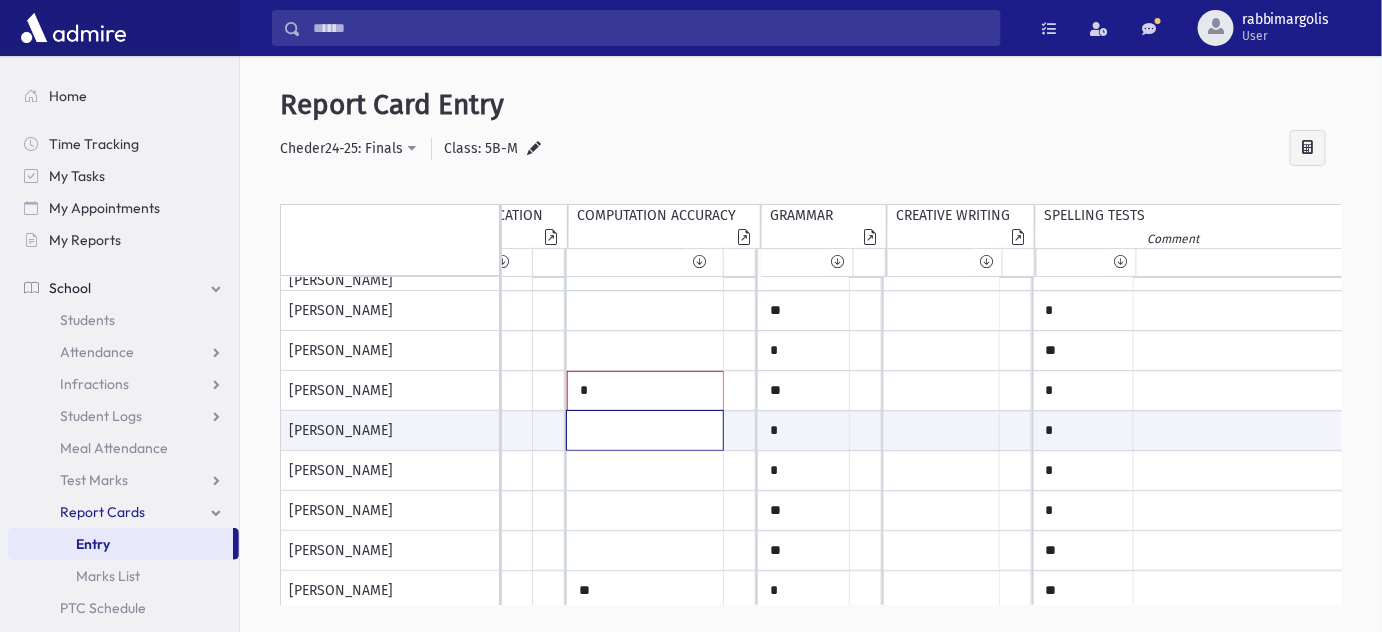 click at bounding box center [443, 430] 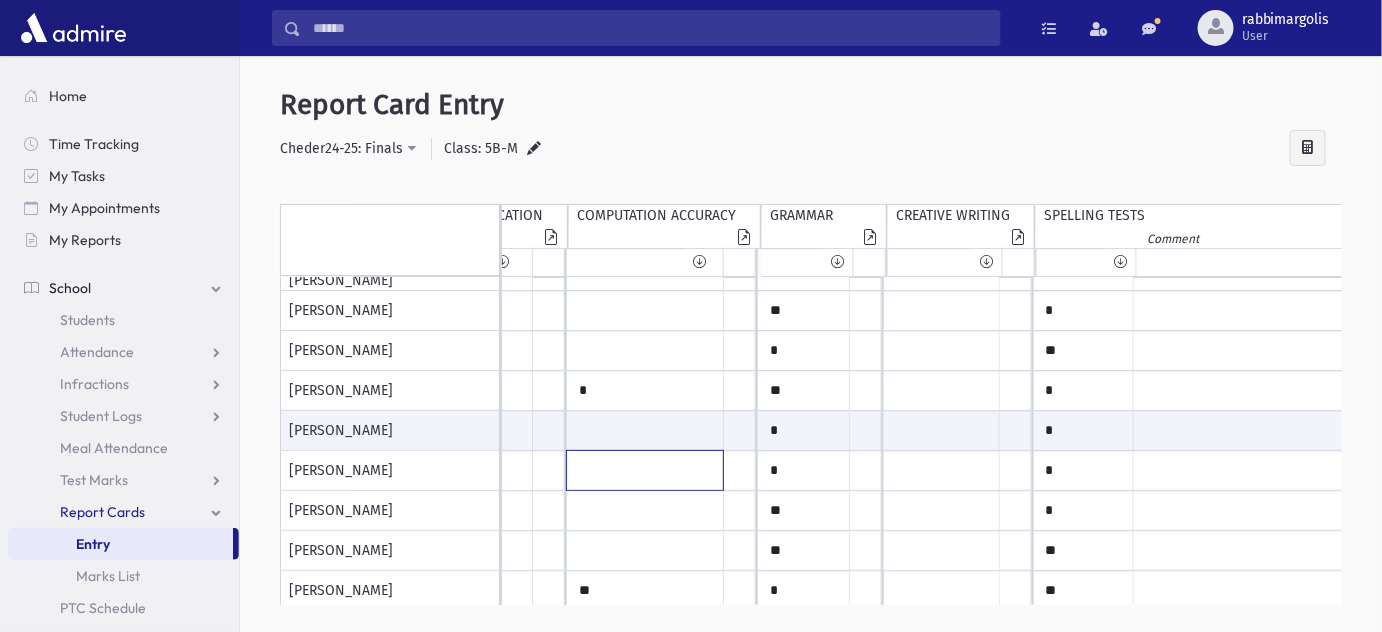 click at bounding box center (443, 31) 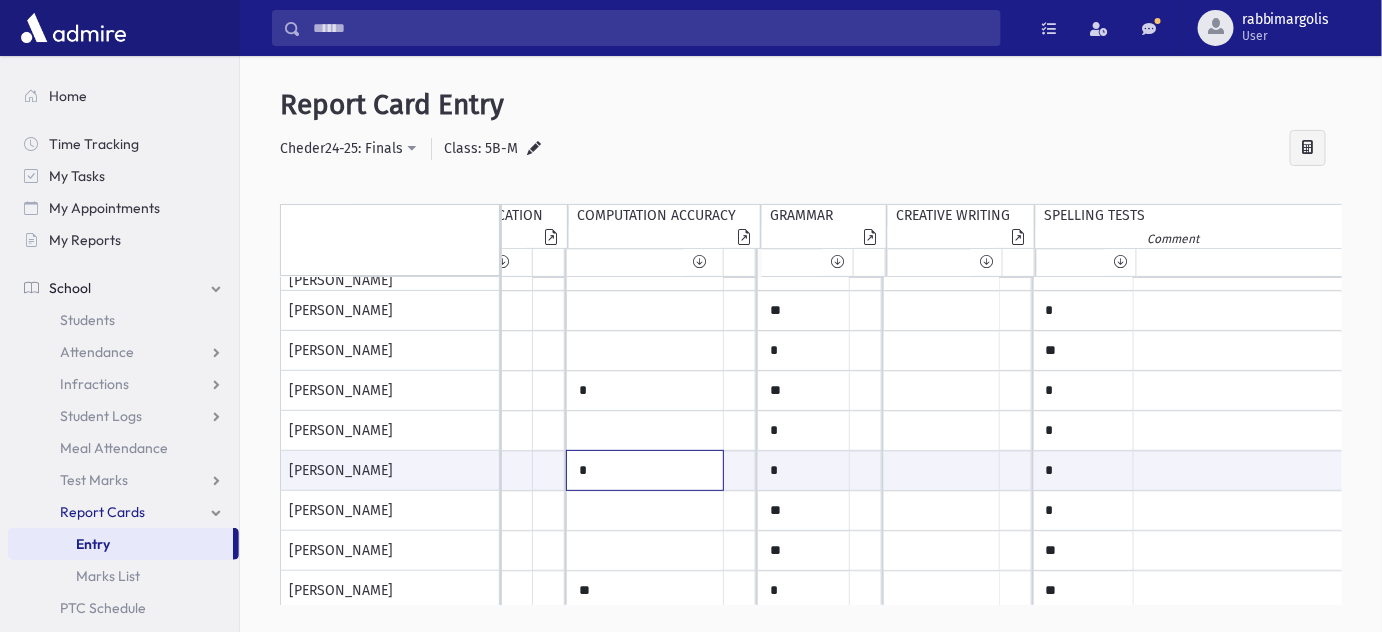 type on "*" 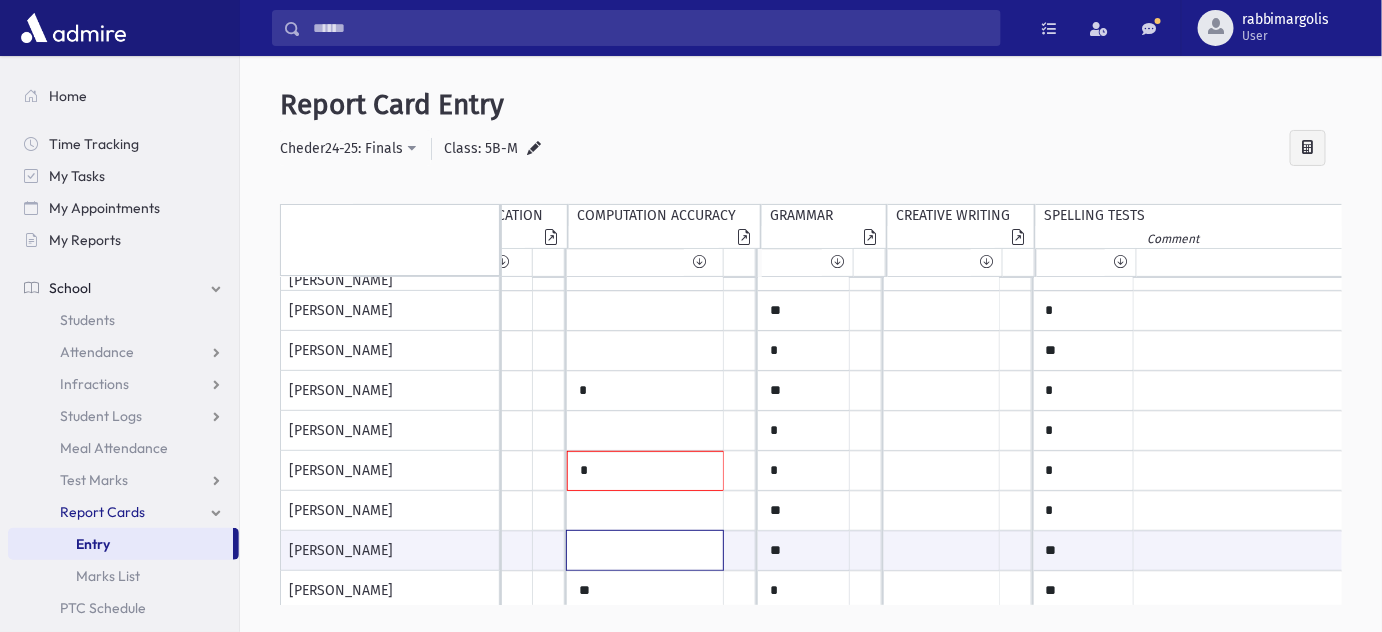 click at bounding box center [443, 550] 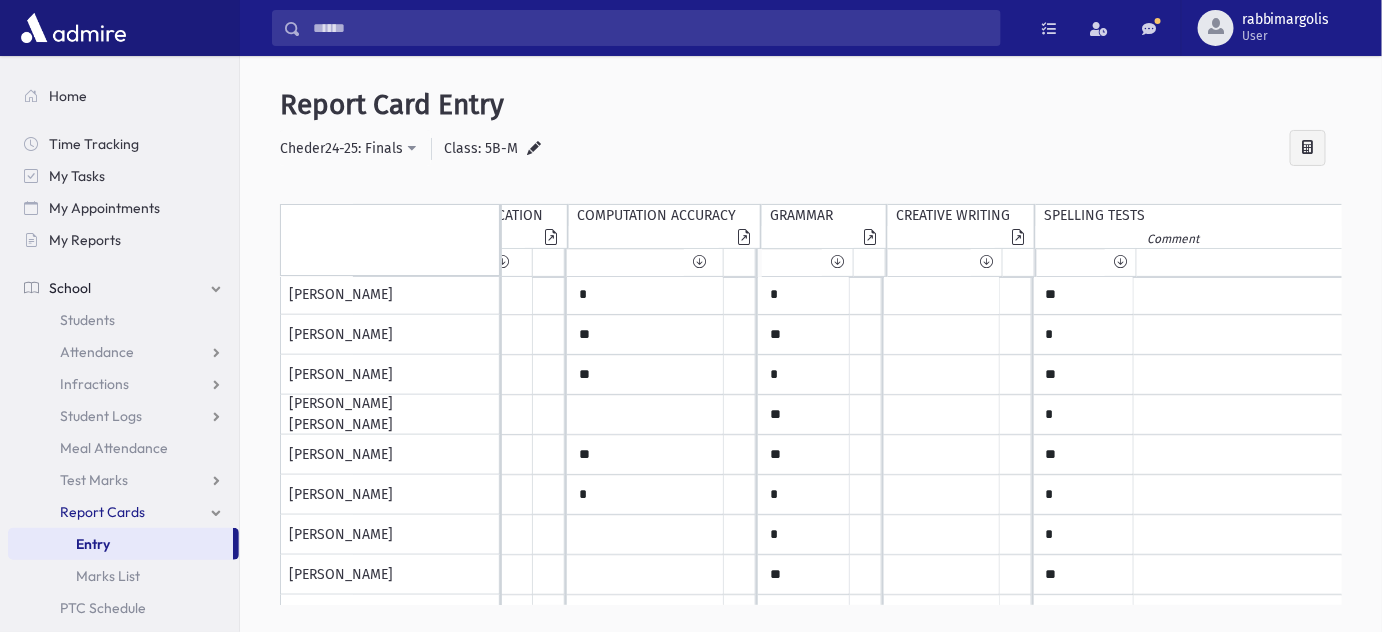 scroll, scrollTop: 640, scrollLeft: 149, axis: both 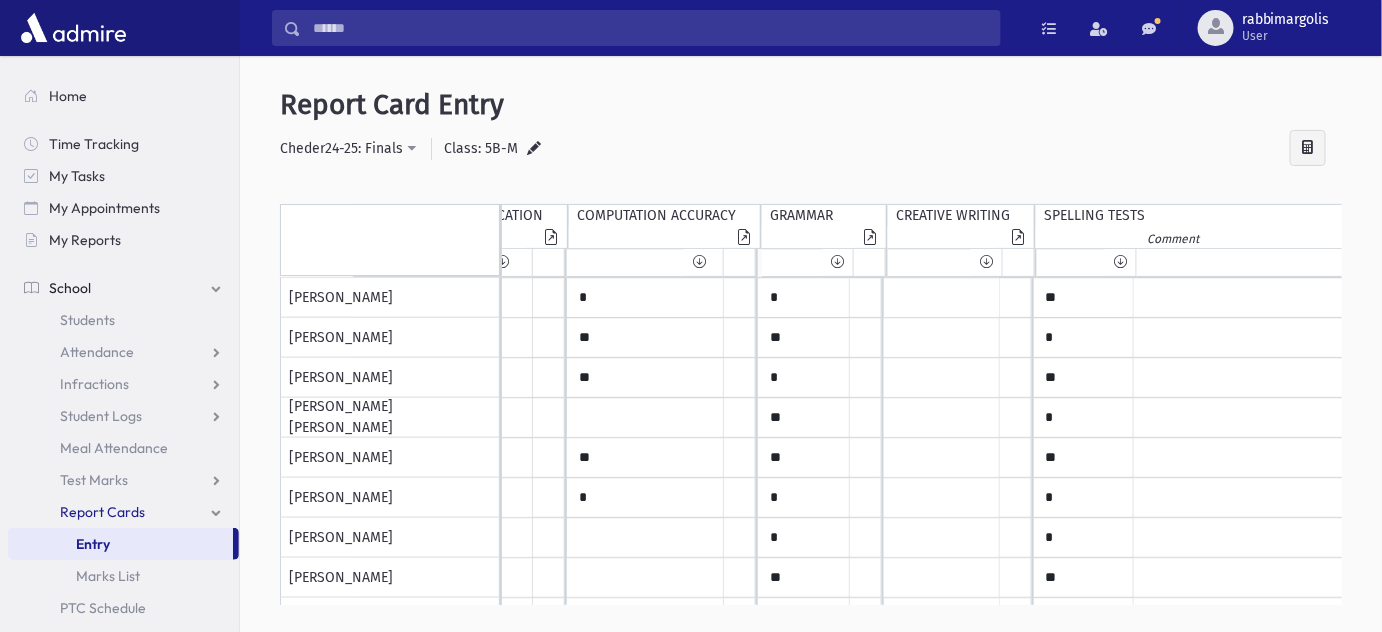 type on "**" 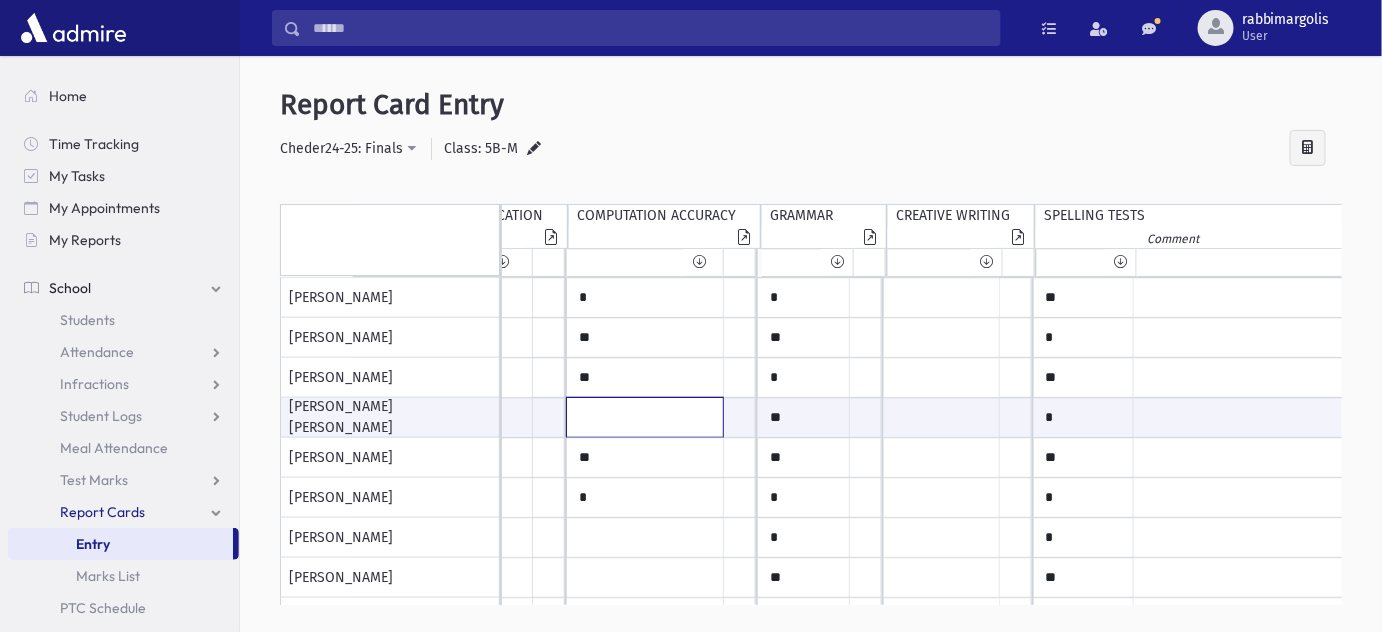 click at bounding box center (443, 417) 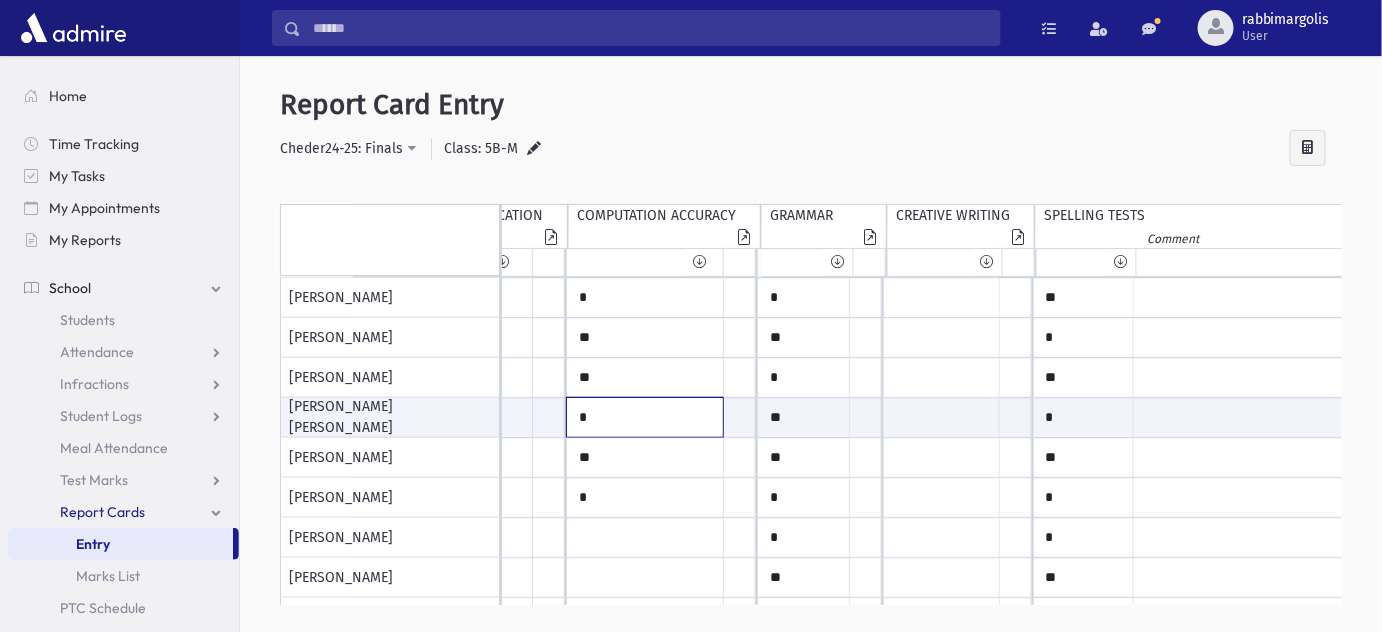 type 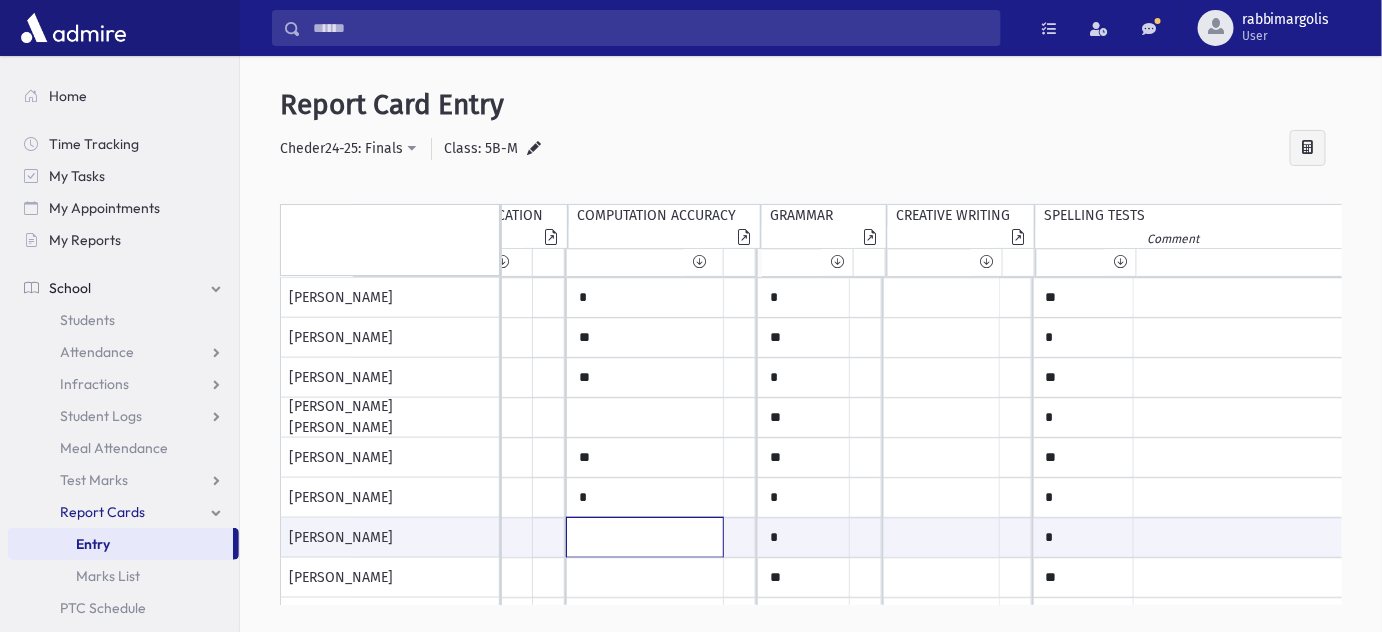 click at bounding box center [443, 537] 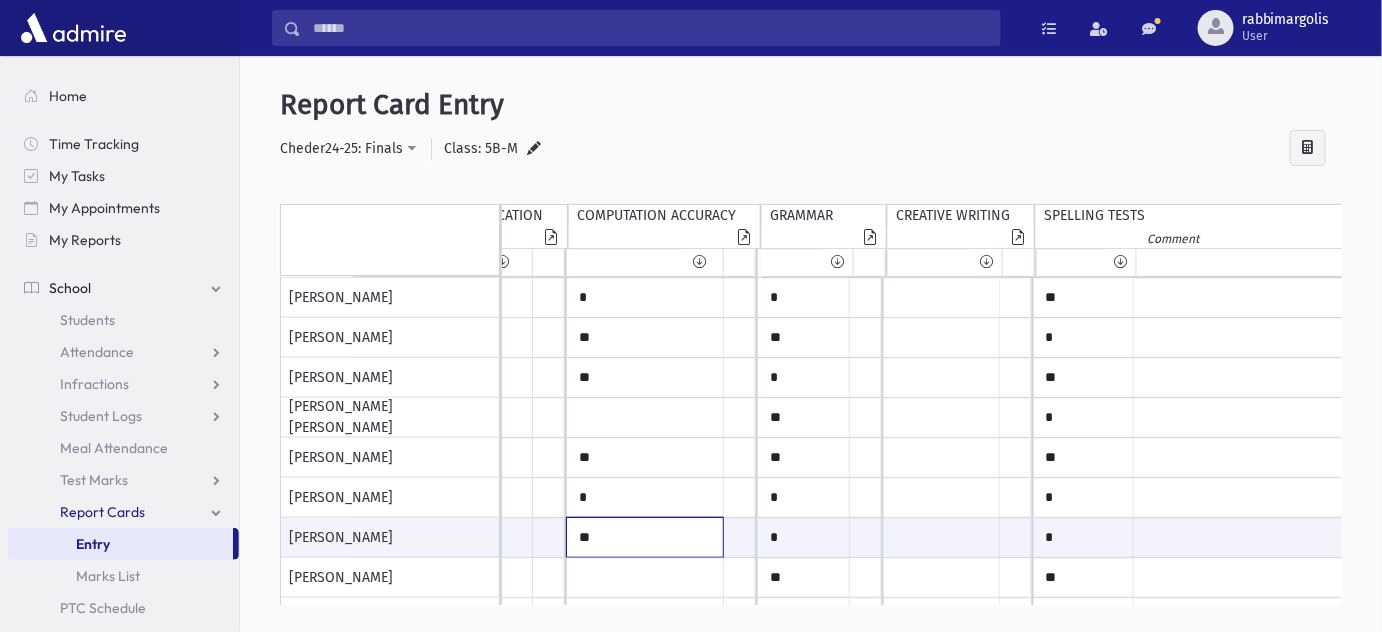 type on "**" 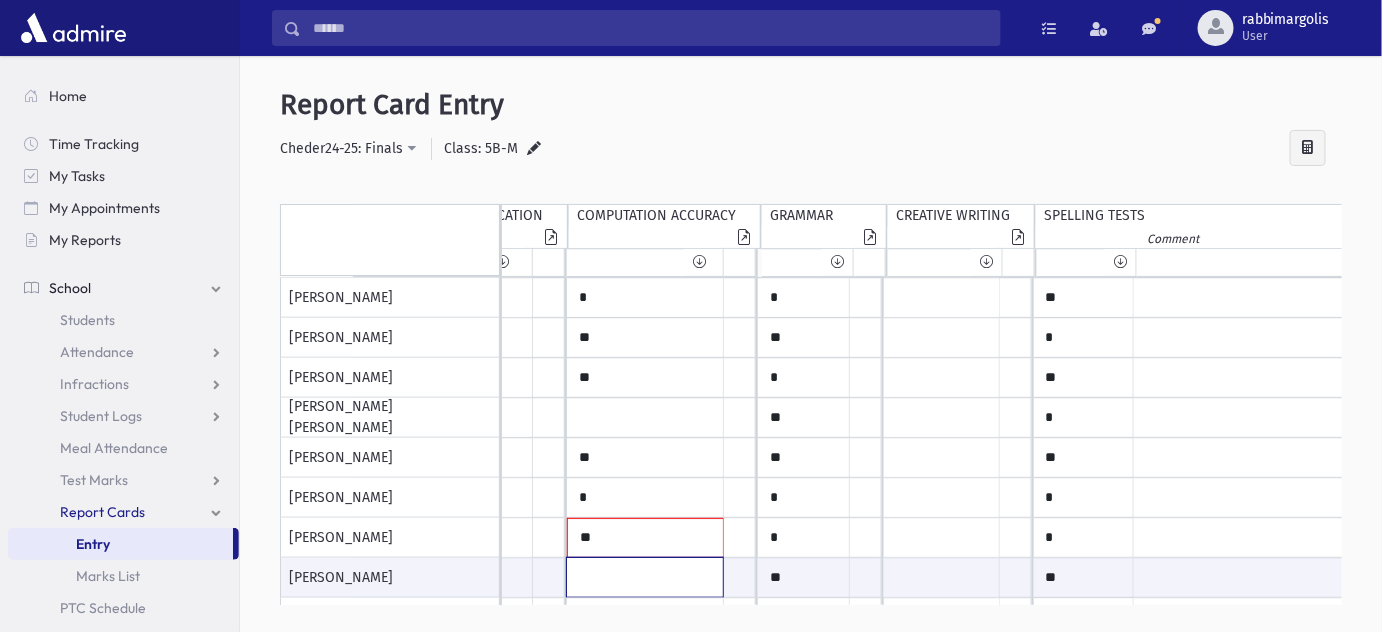 click at bounding box center [443, 577] 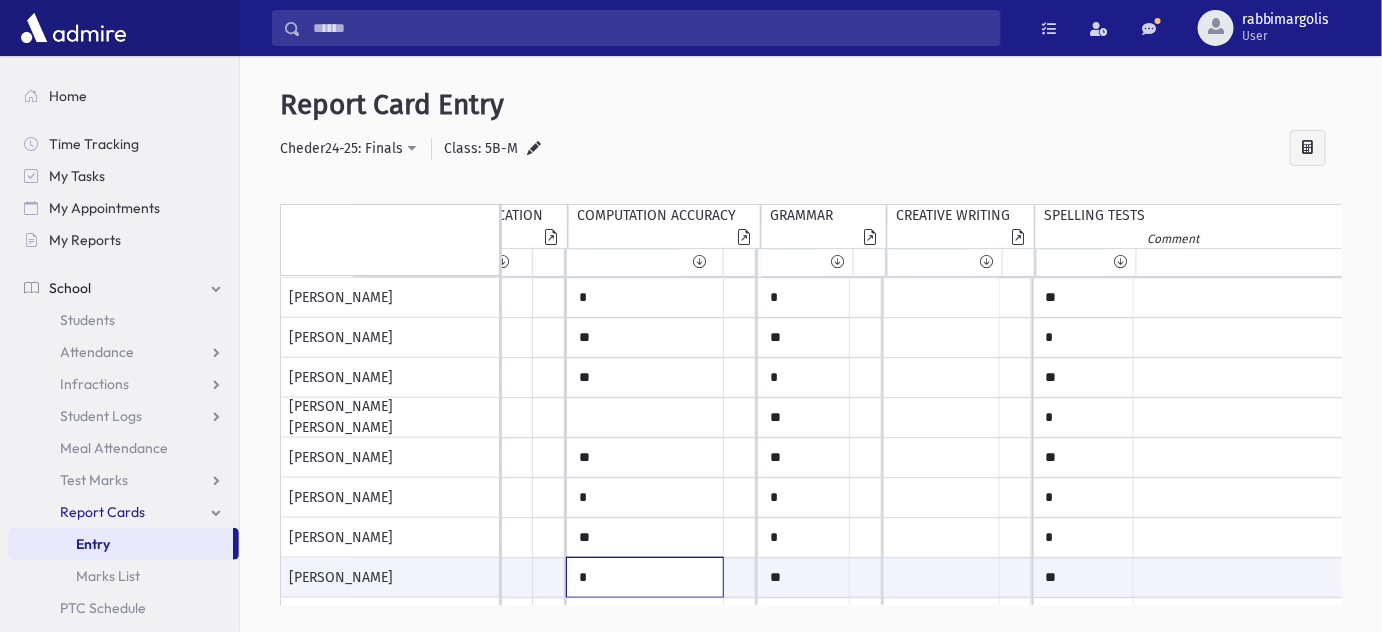 scroll, scrollTop: 680, scrollLeft: 149, axis: both 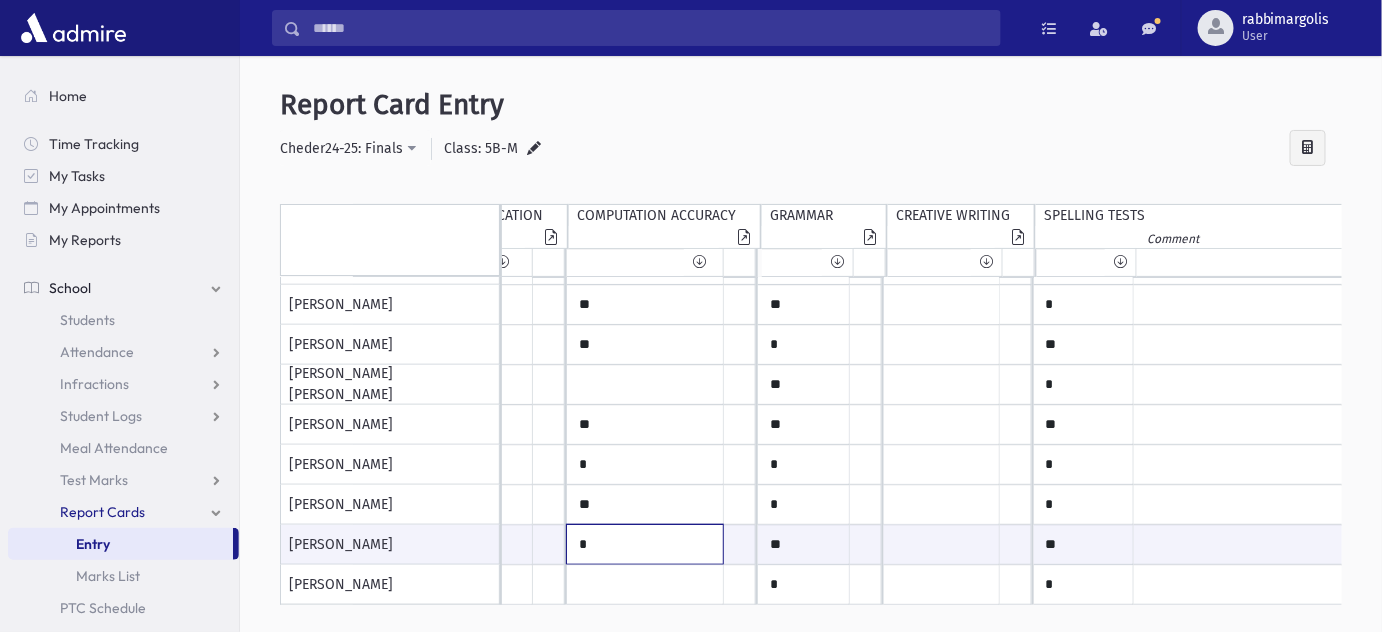 type on "*" 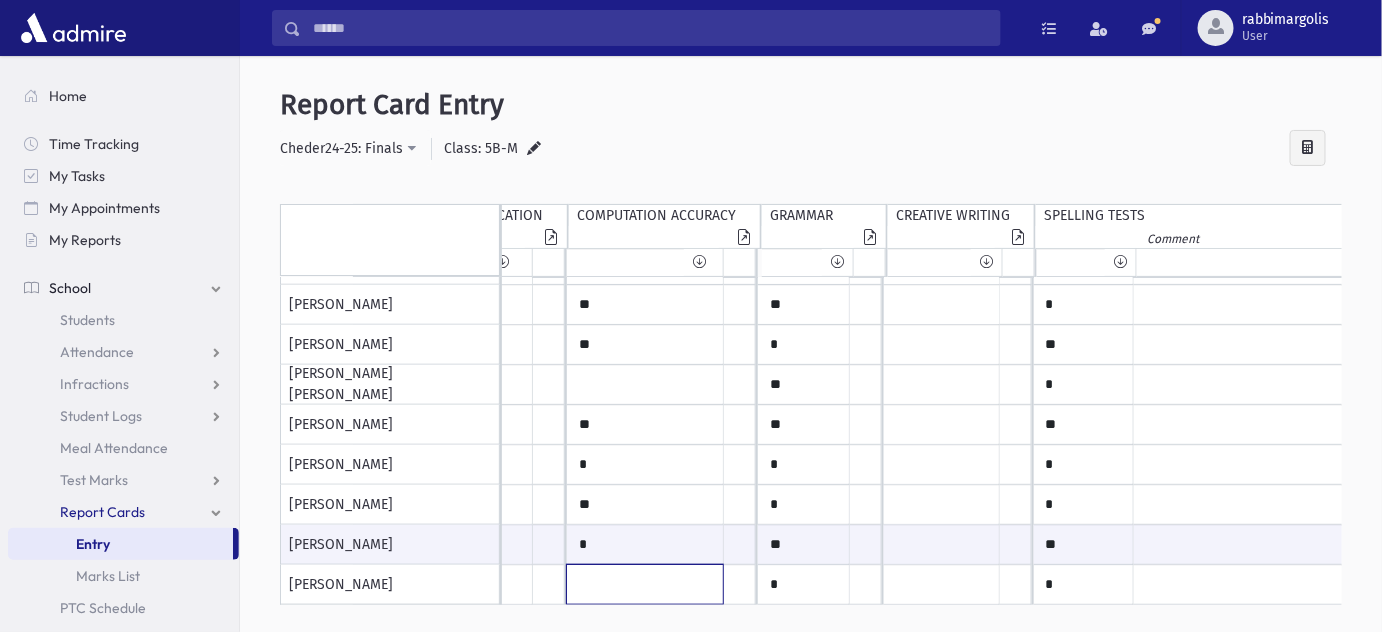 click at bounding box center [443, -375] 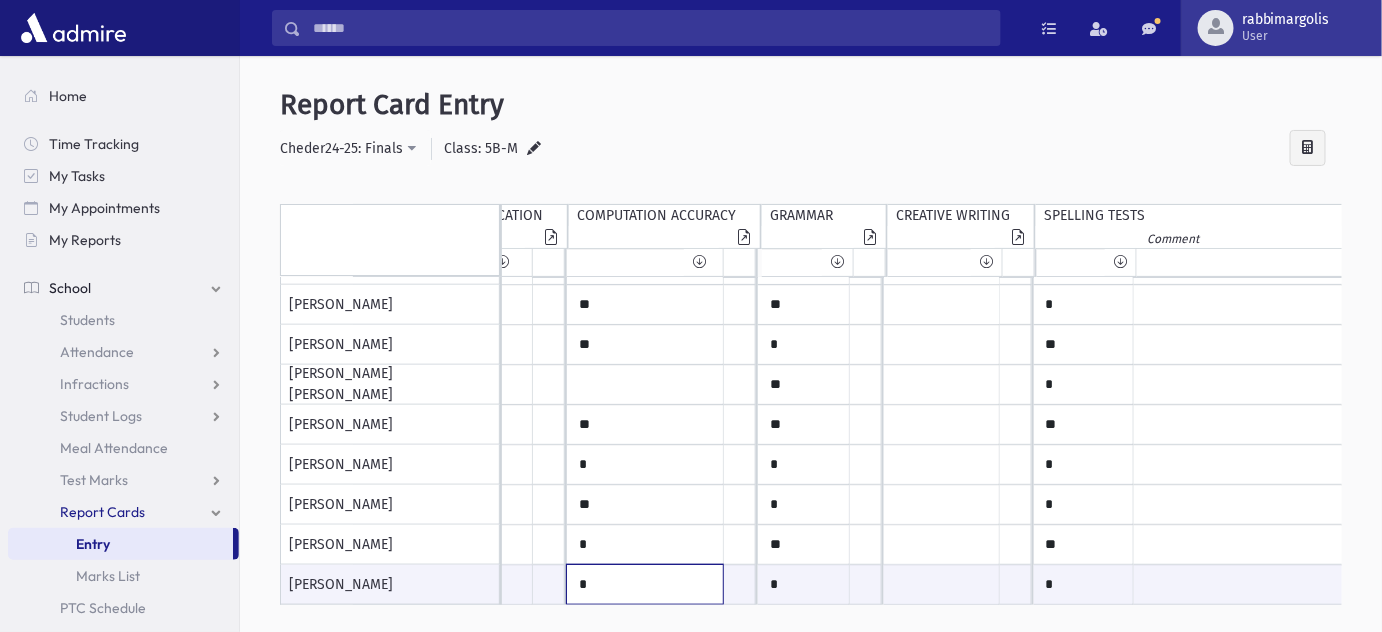type on "*" 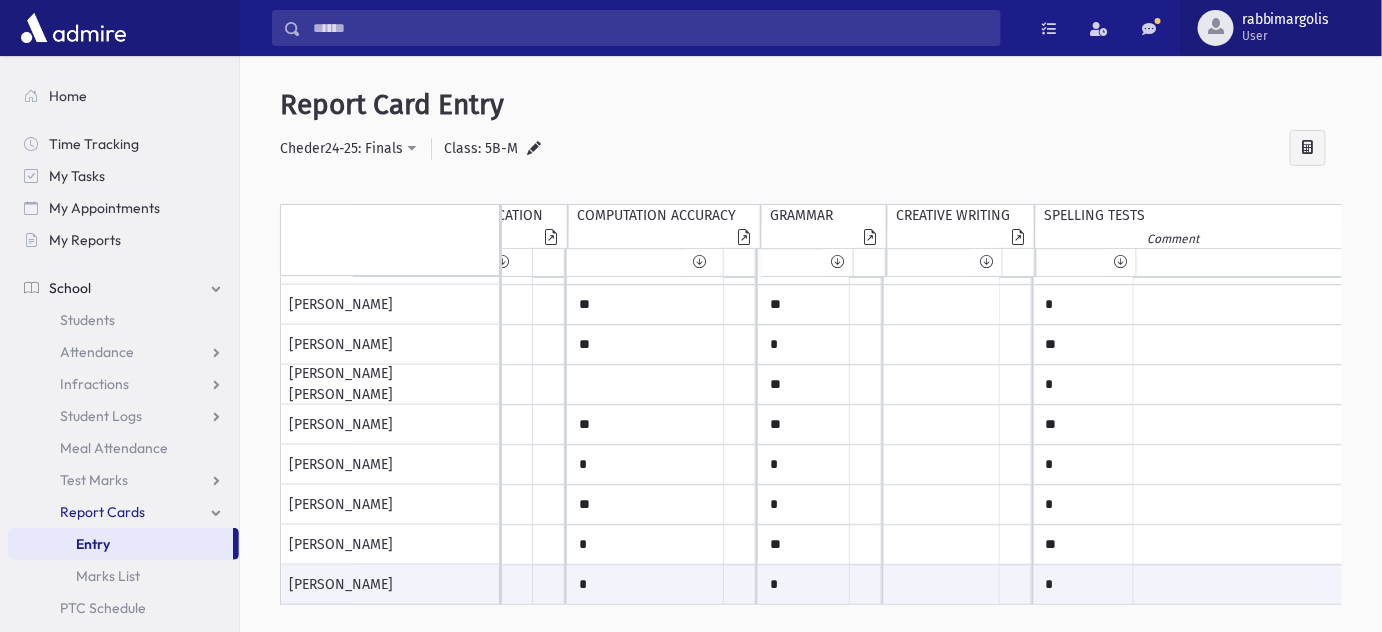 click at bounding box center [1216, 28] 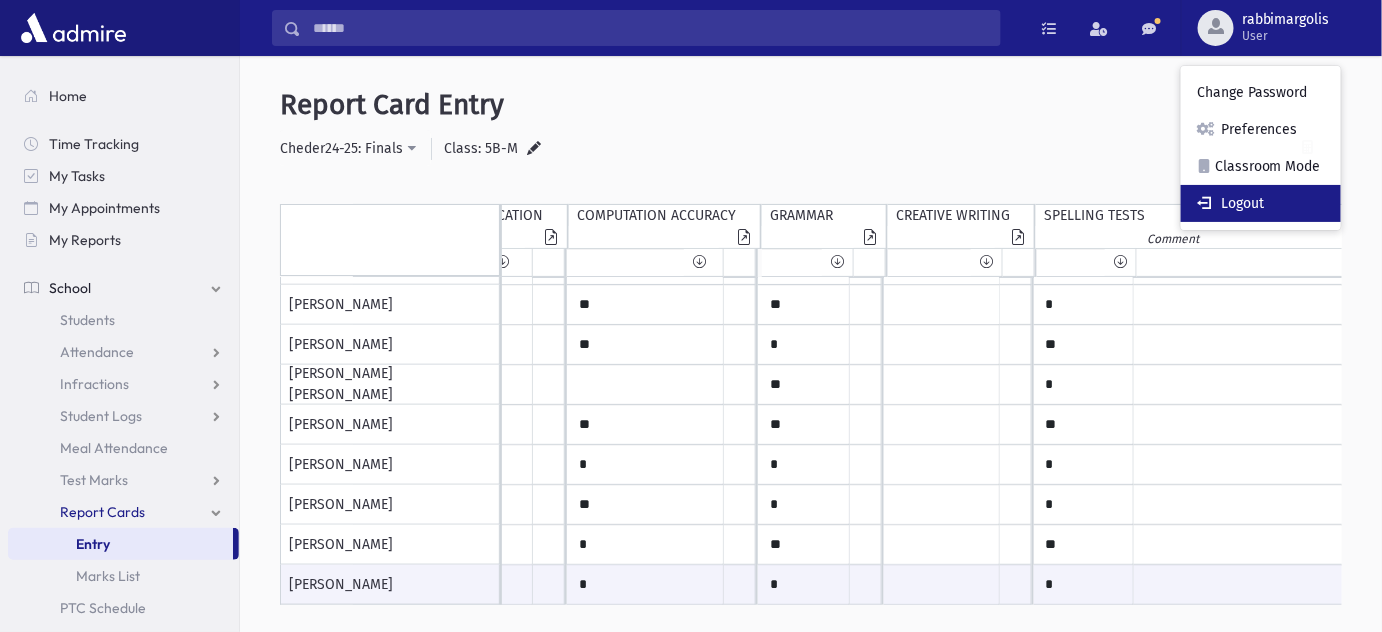 click on "Logout" at bounding box center [1261, 203] 